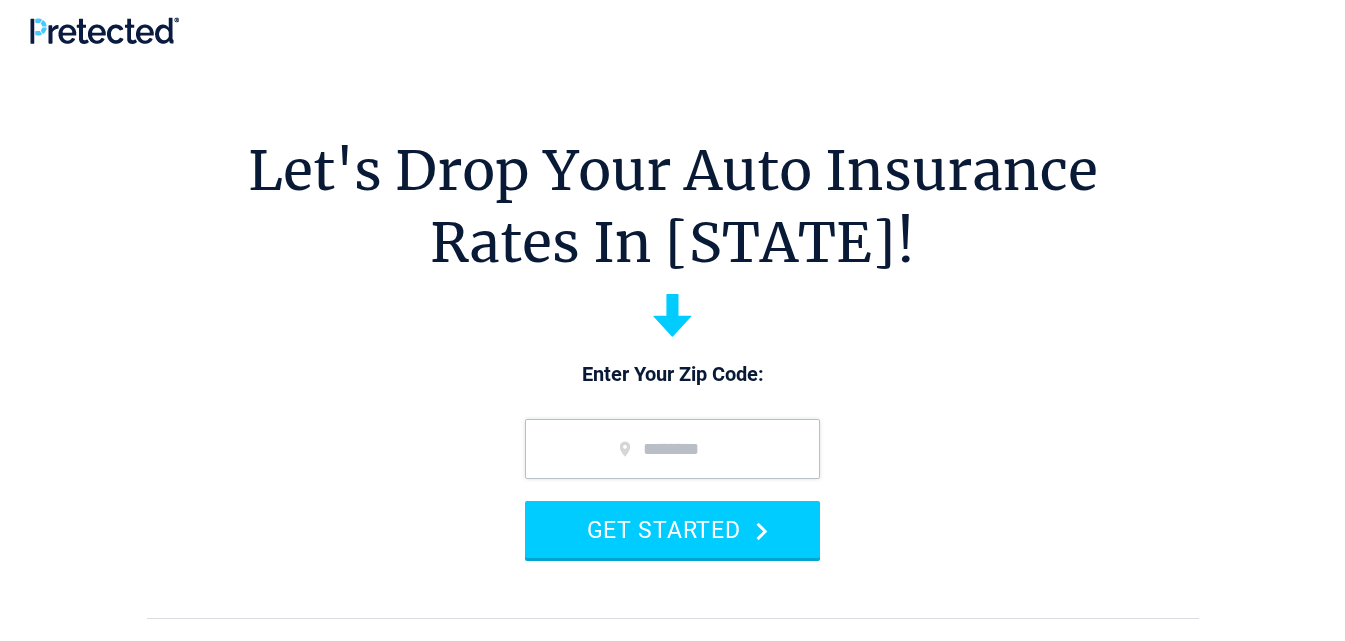 scroll, scrollTop: 0, scrollLeft: 0, axis: both 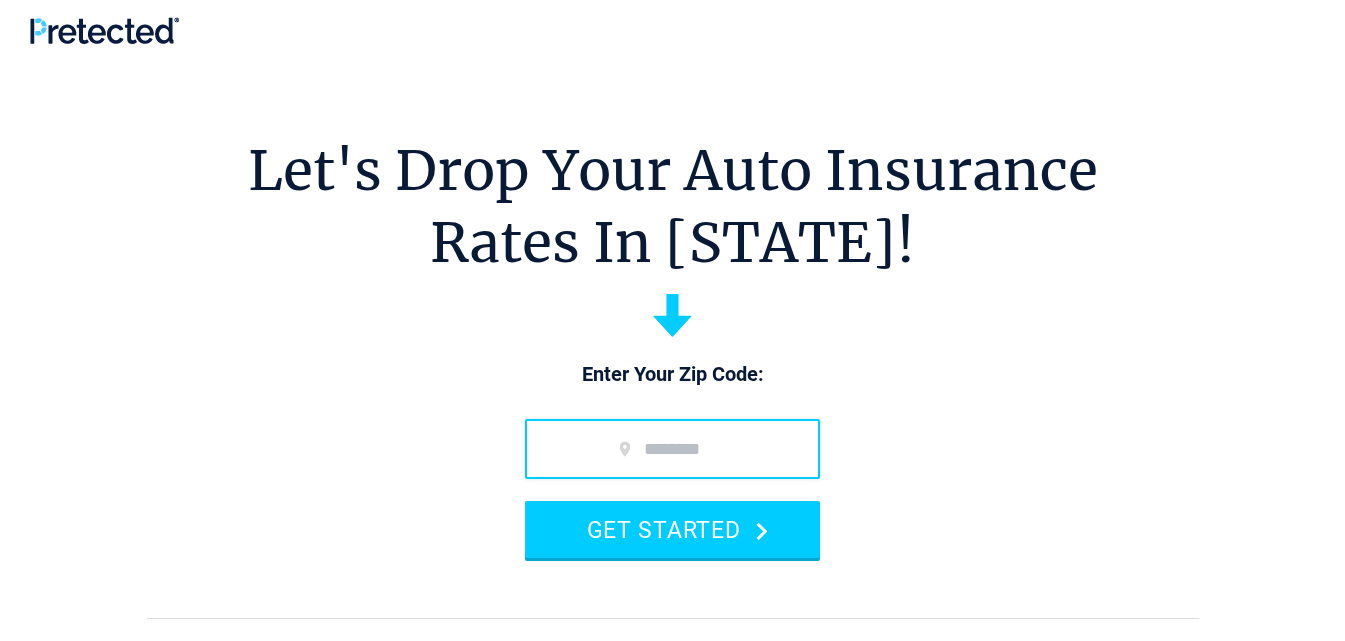 click at bounding box center [672, 449] 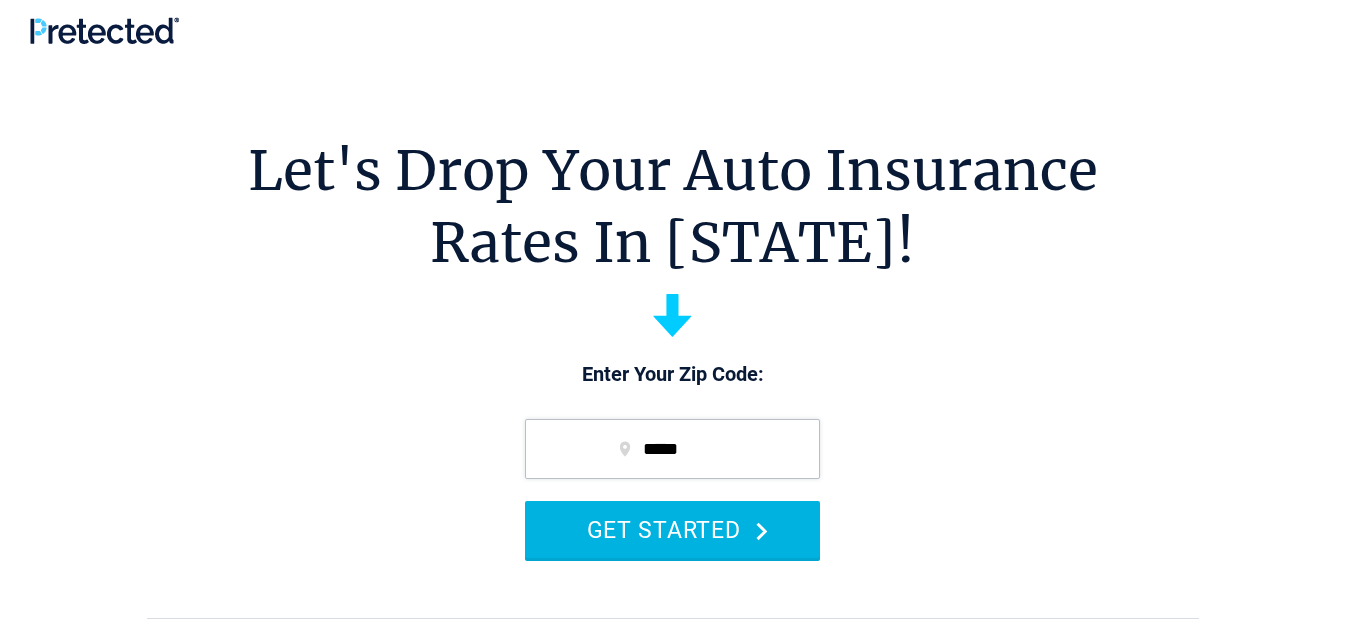 click on "GET STARTED" at bounding box center (672, 529) 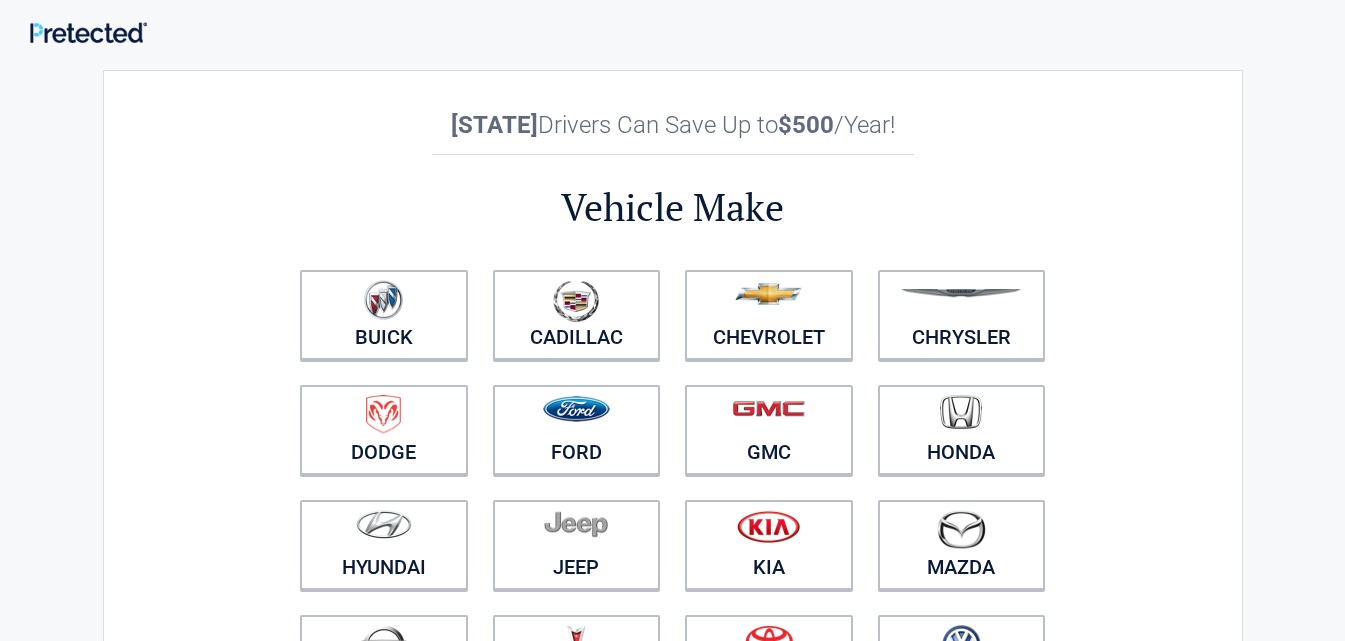 scroll, scrollTop: 0, scrollLeft: 0, axis: both 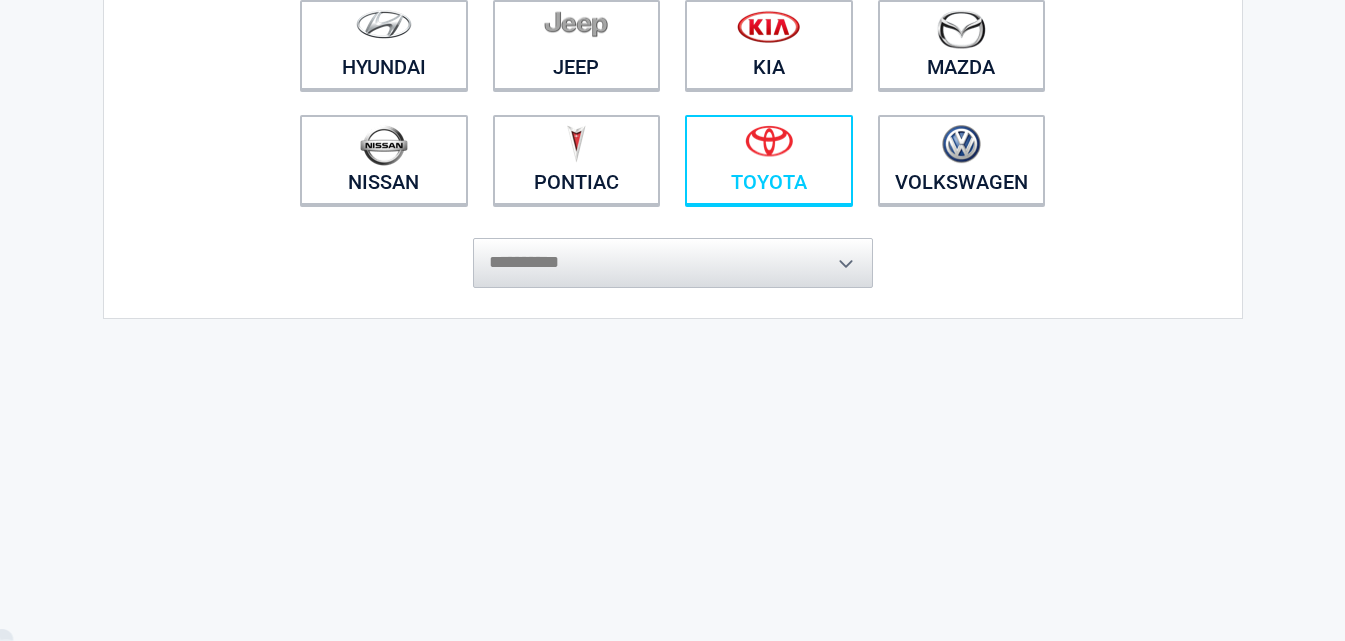 click on "Toyota" at bounding box center (769, 160) 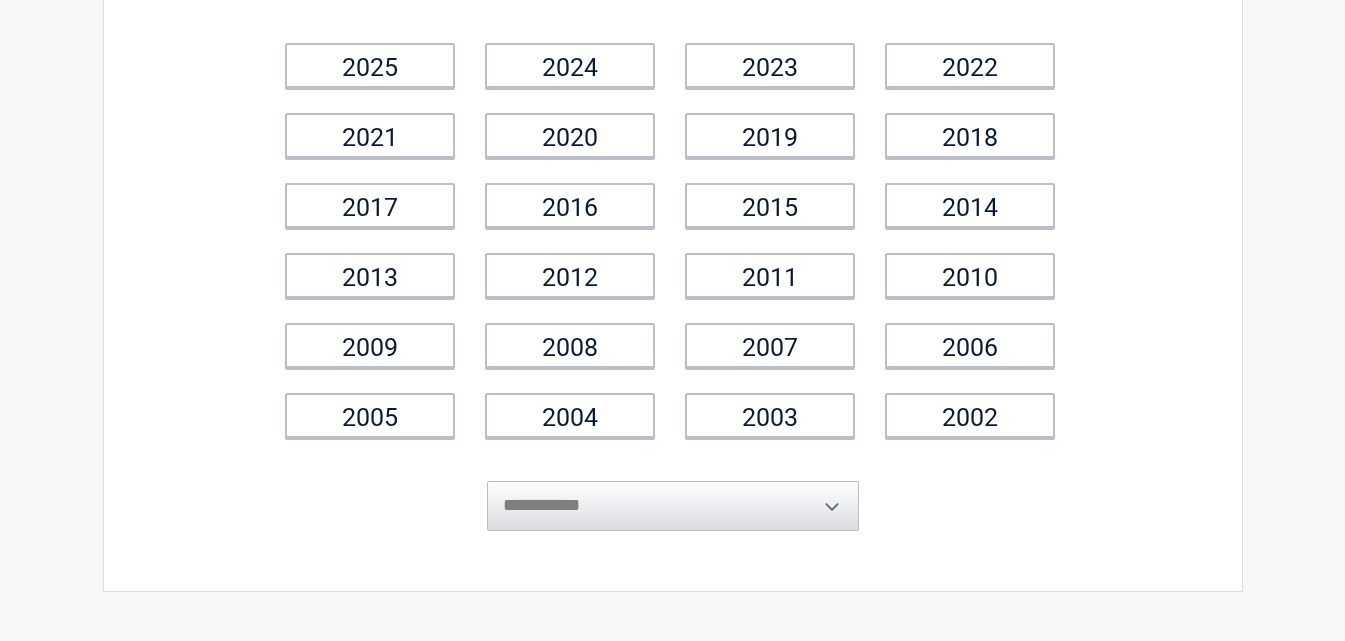 scroll, scrollTop: 0, scrollLeft: 0, axis: both 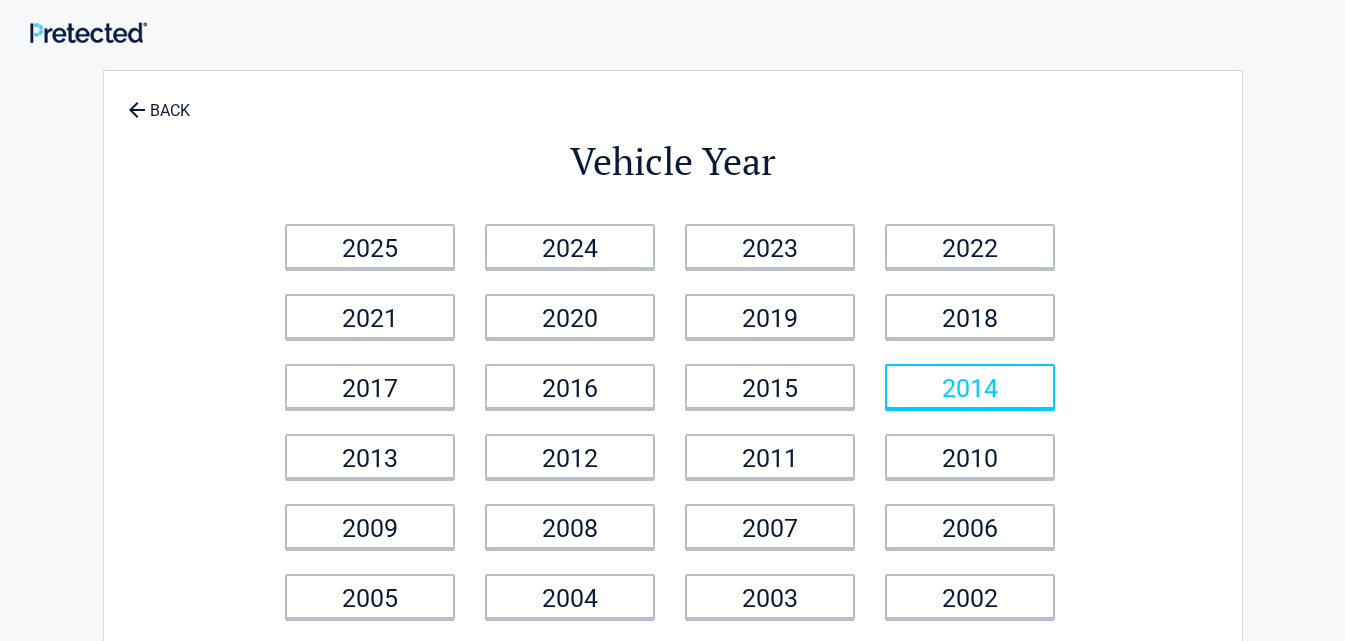 click on "2014" at bounding box center (970, 386) 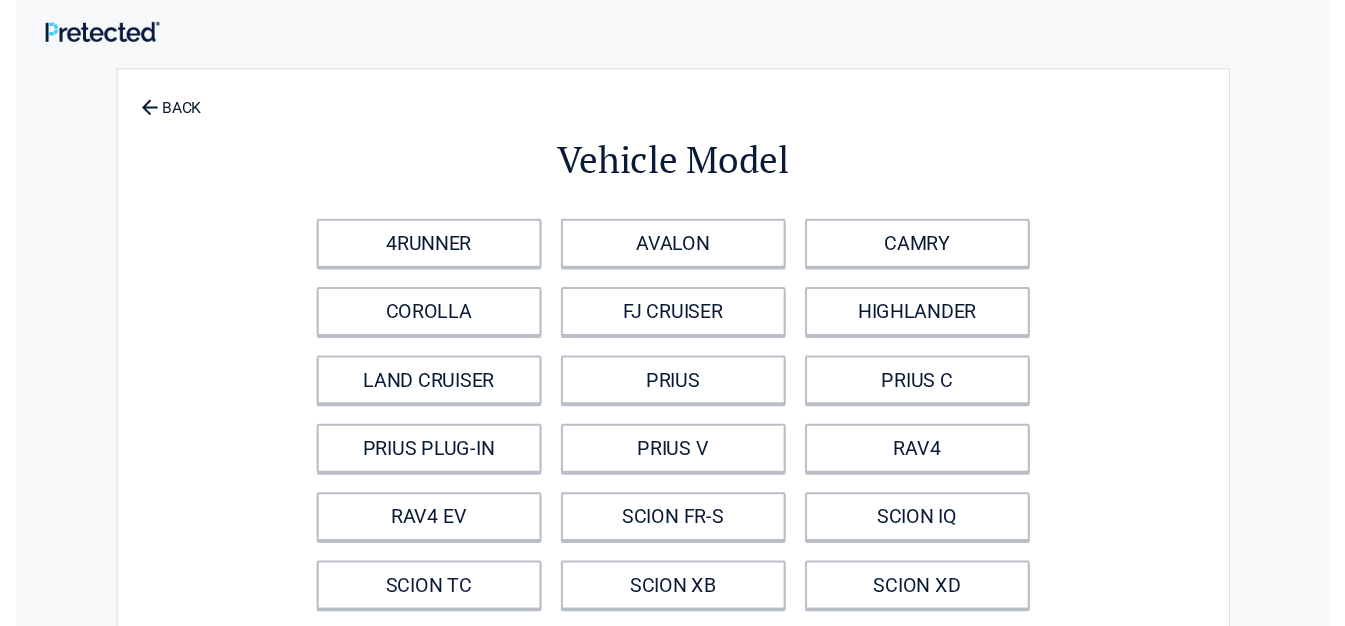 scroll, scrollTop: 100, scrollLeft: 0, axis: vertical 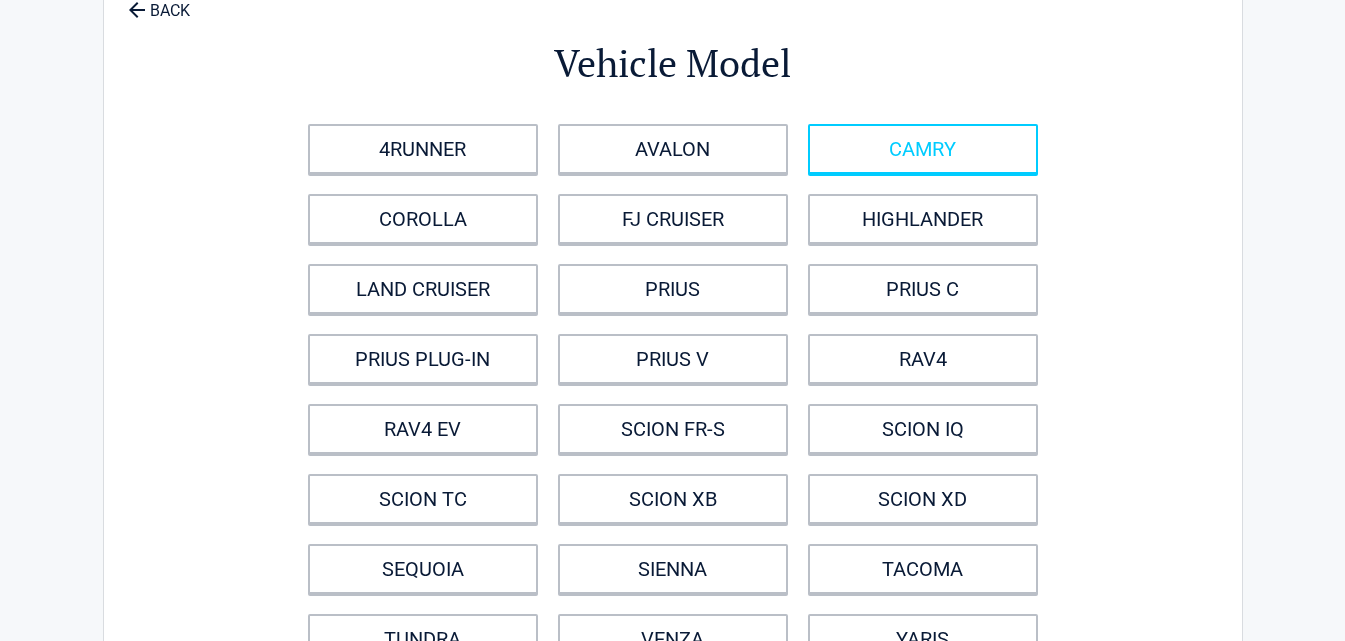 click on "CAMRY" at bounding box center [923, 149] 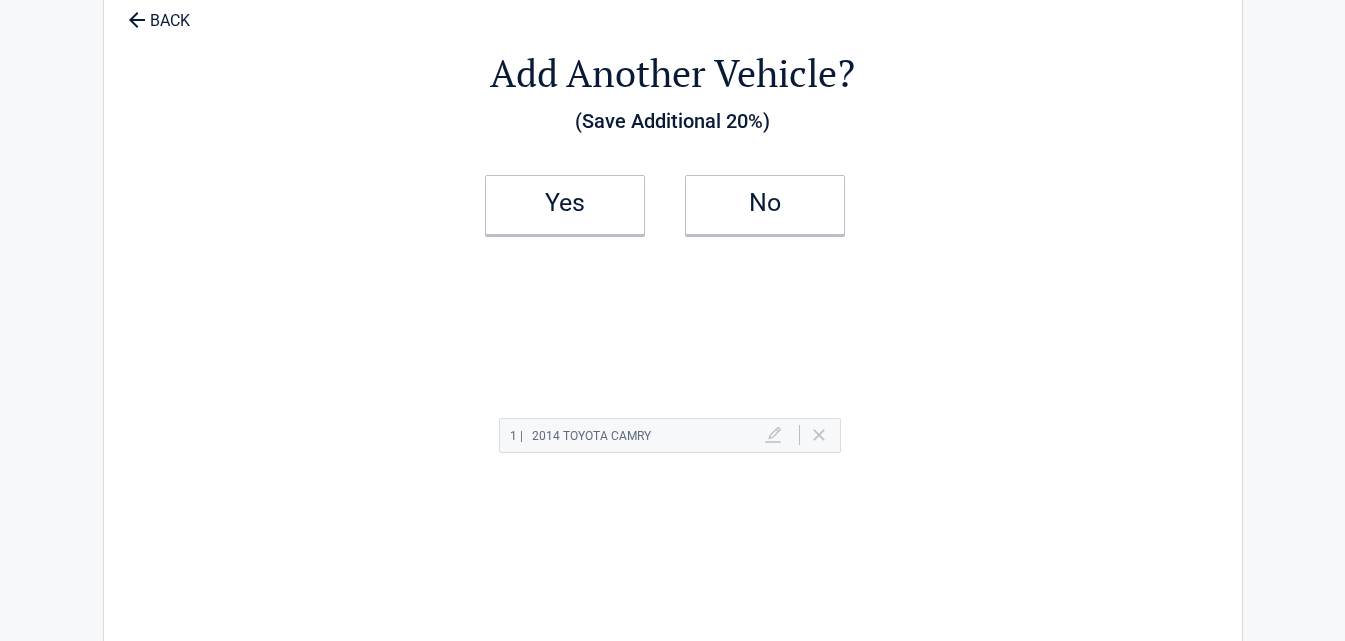 scroll, scrollTop: 0, scrollLeft: 0, axis: both 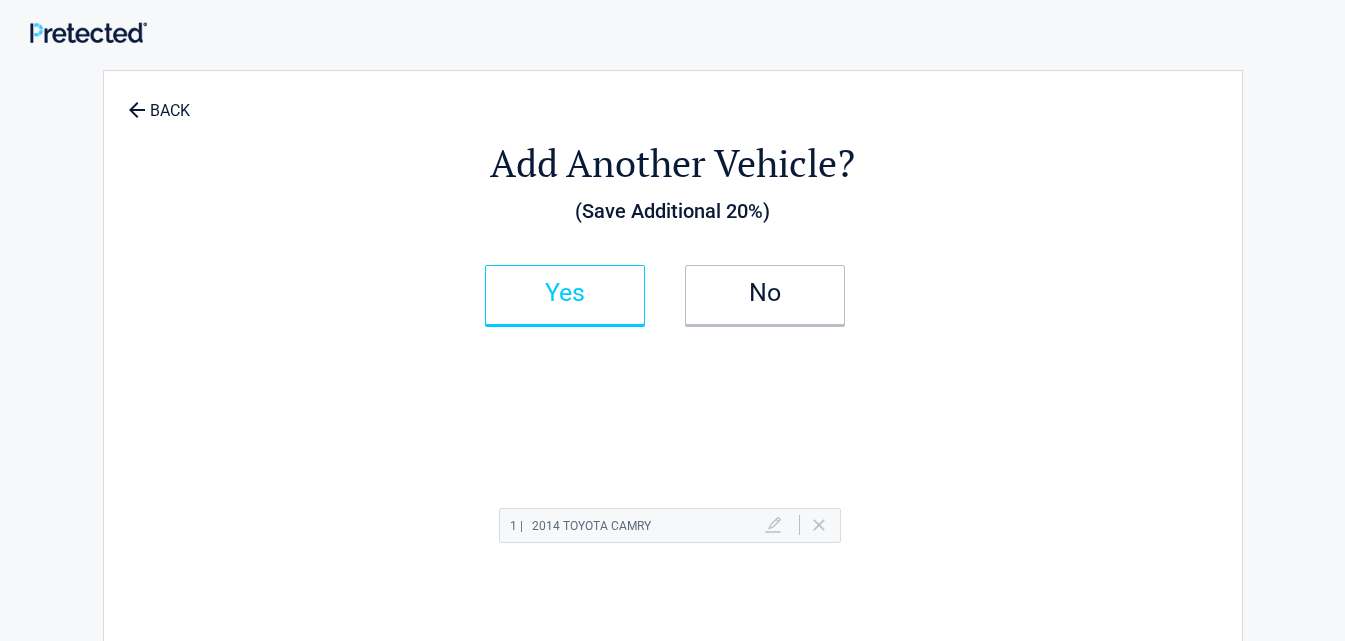 click on "Yes" at bounding box center (565, 293) 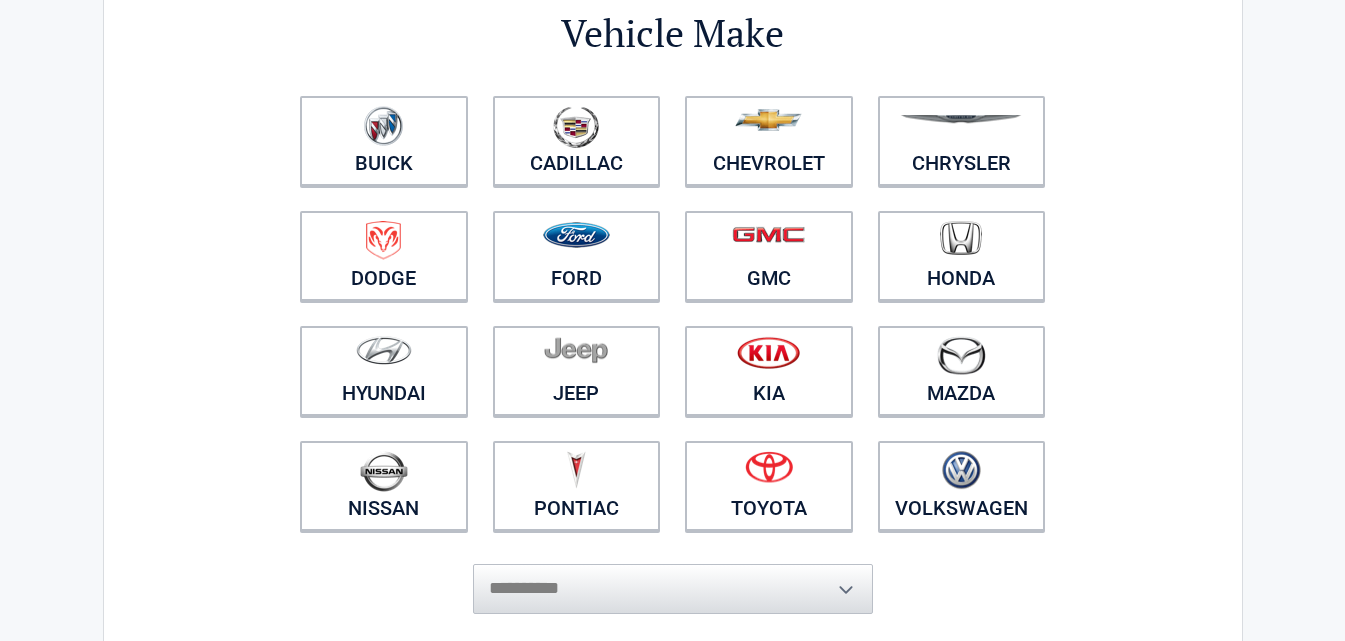 scroll, scrollTop: 200, scrollLeft: 0, axis: vertical 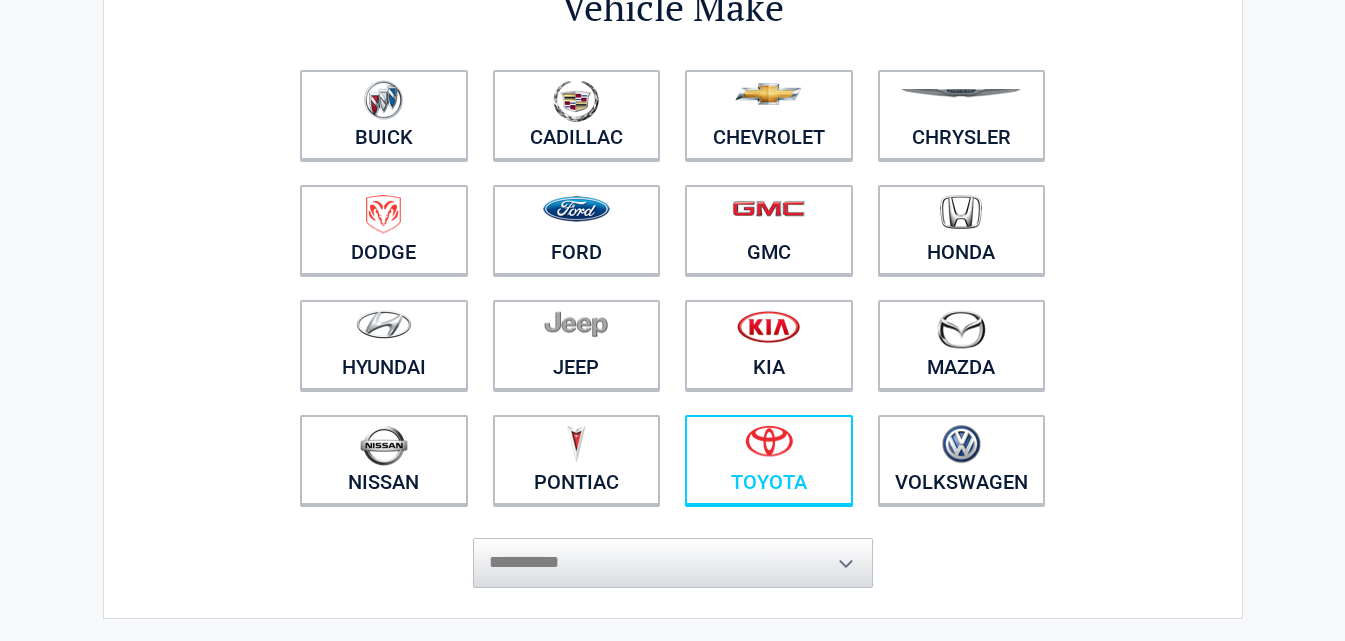 click on "Toyota" at bounding box center (769, 460) 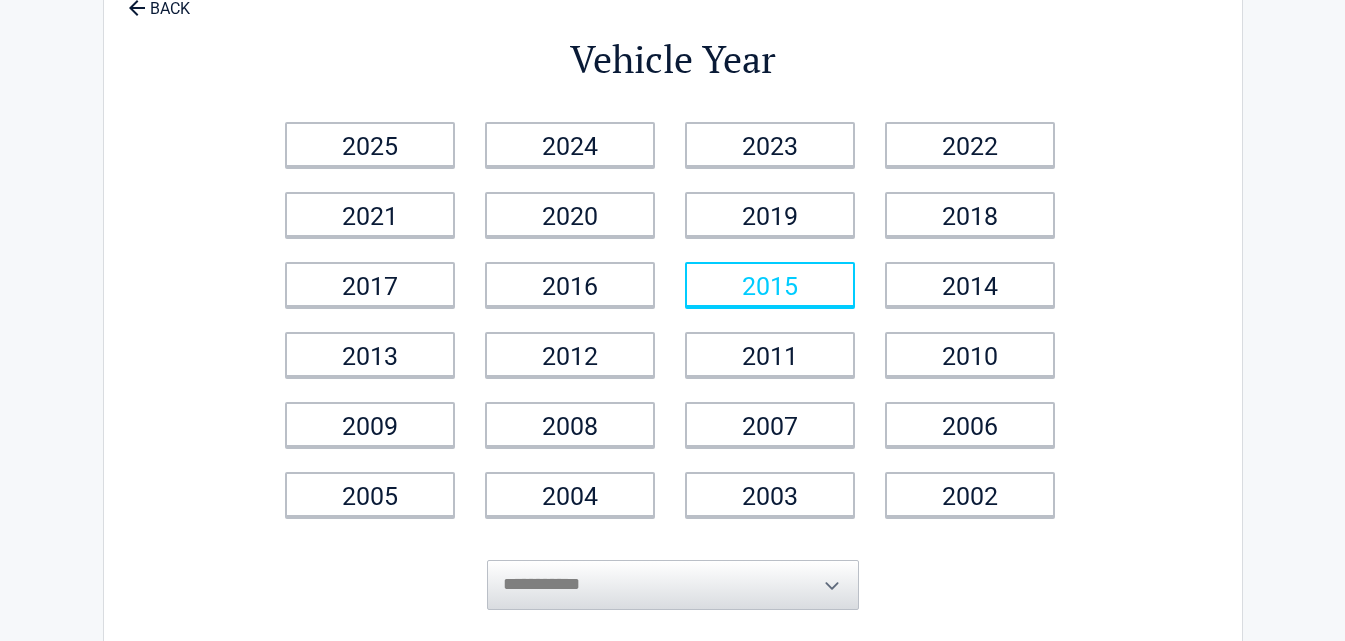scroll, scrollTop: 0, scrollLeft: 0, axis: both 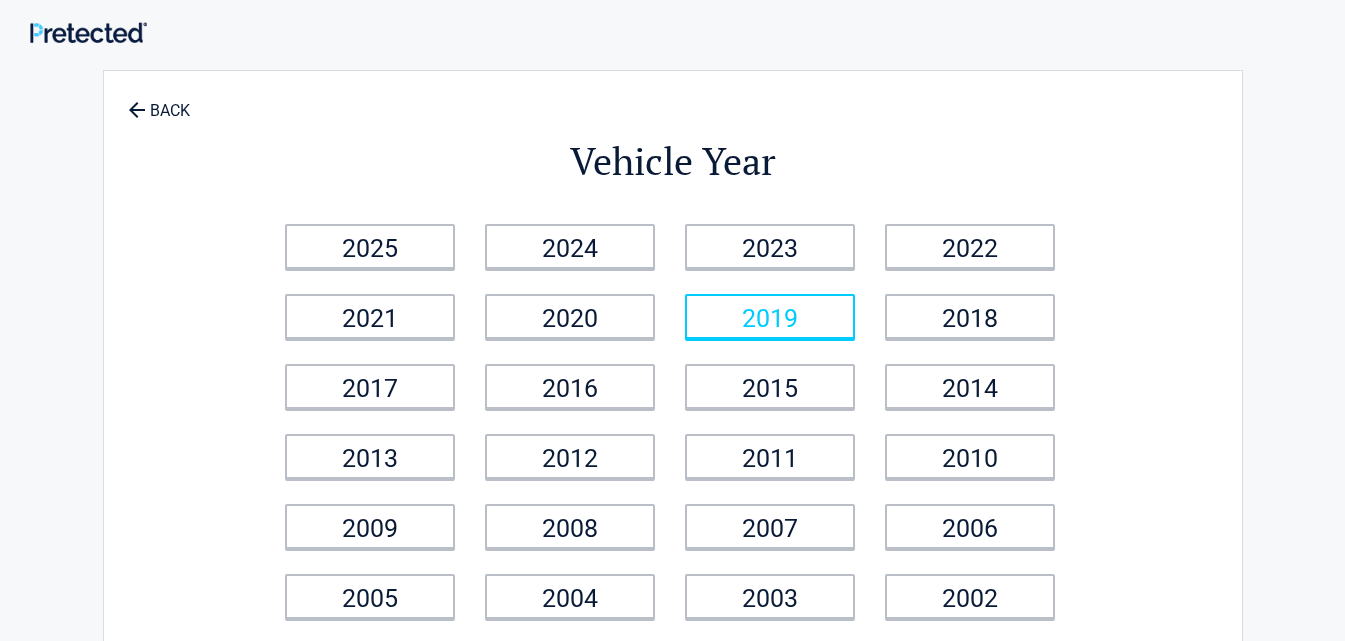 click on "2019" at bounding box center [770, 316] 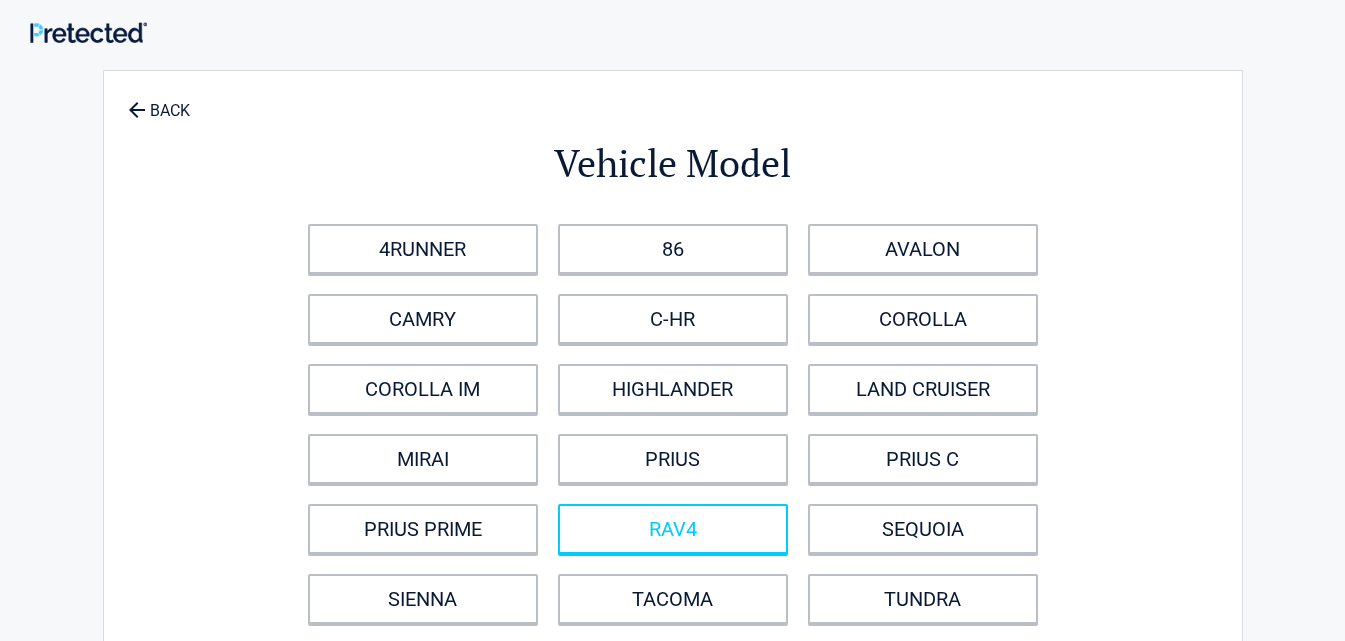 click on "RAV4" at bounding box center (673, 529) 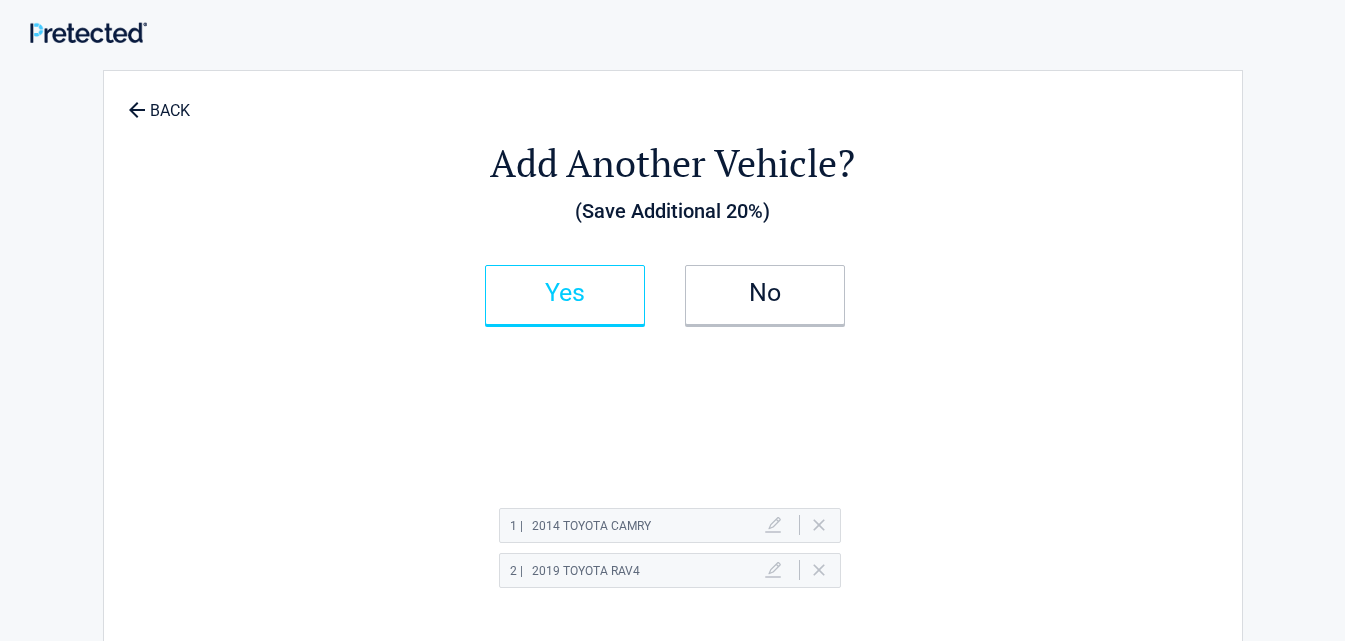 click on "Yes" at bounding box center [565, 293] 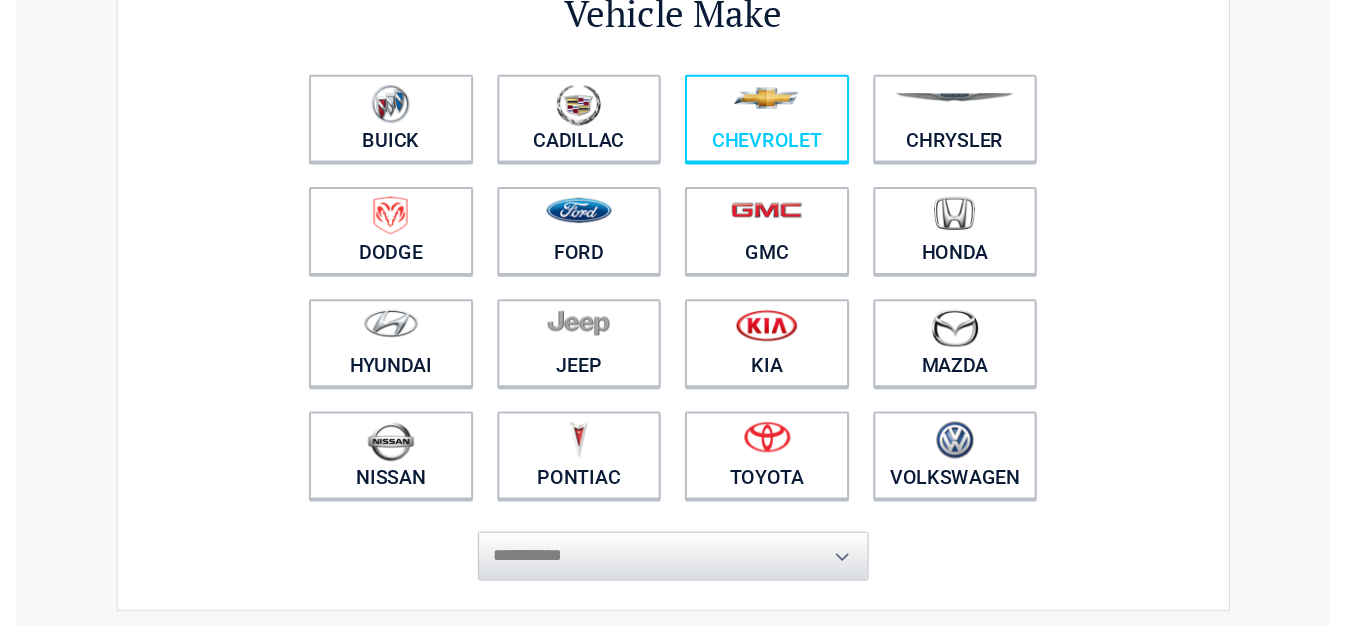 scroll, scrollTop: 200, scrollLeft: 0, axis: vertical 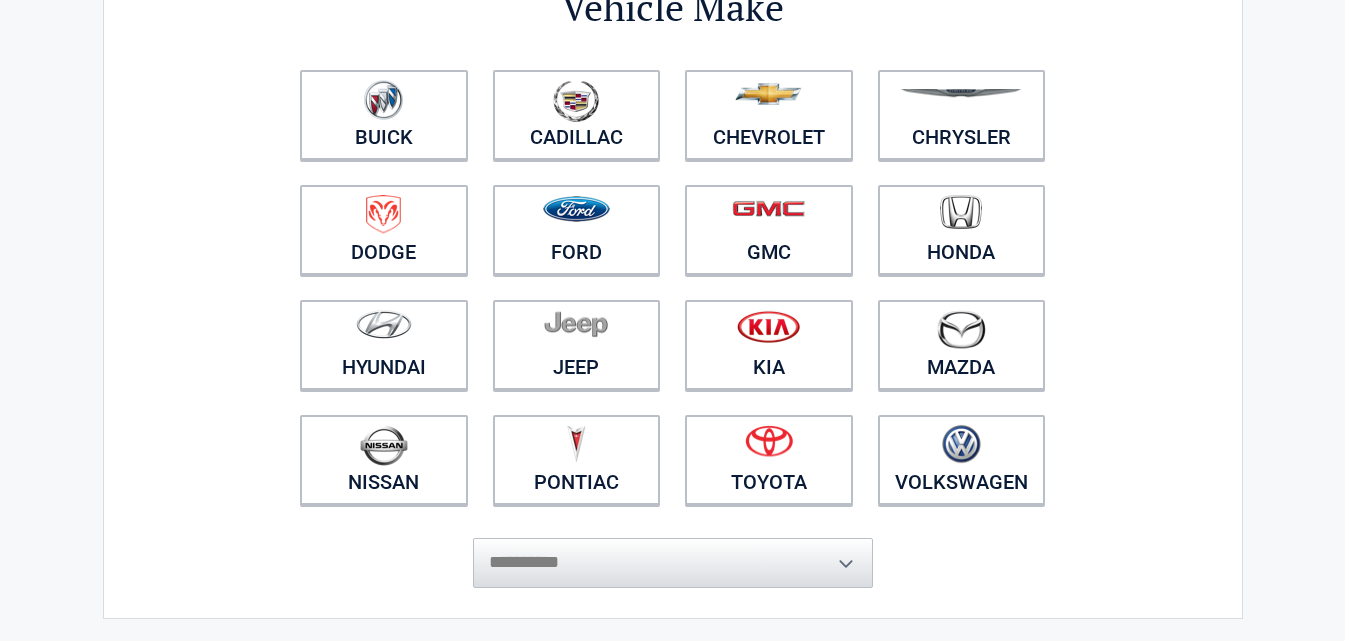 click on "**********" at bounding box center (673, 553) 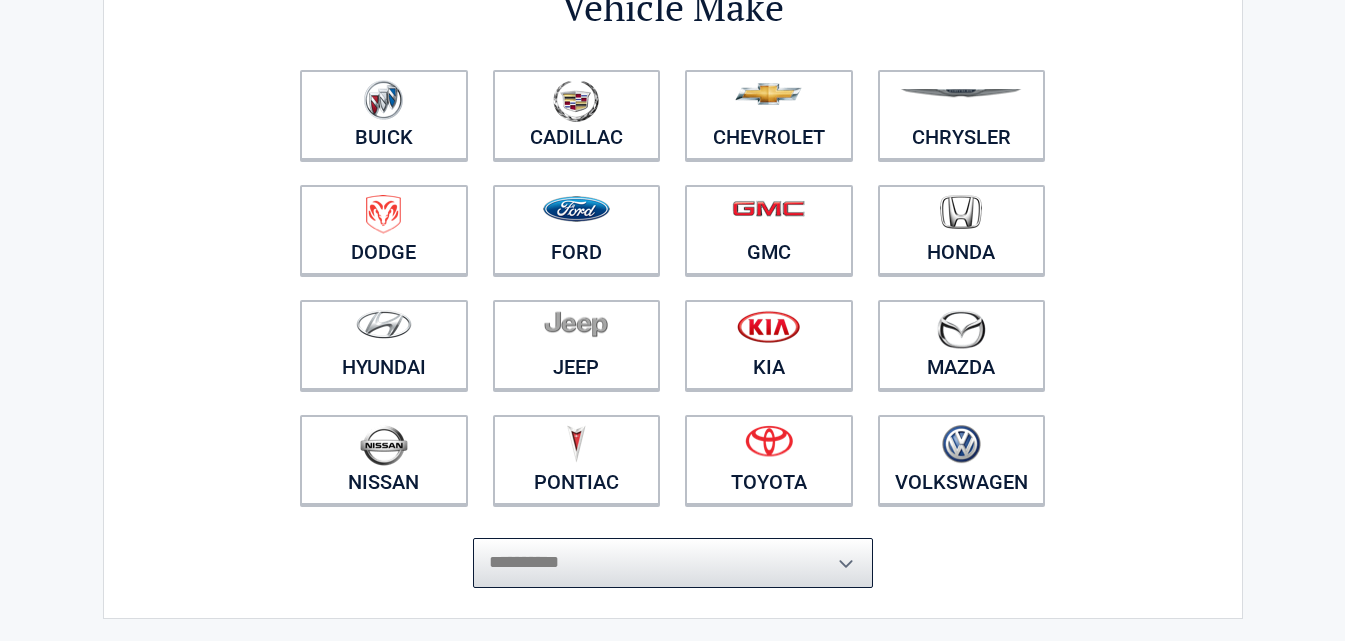 click on "**********" at bounding box center [673, 563] 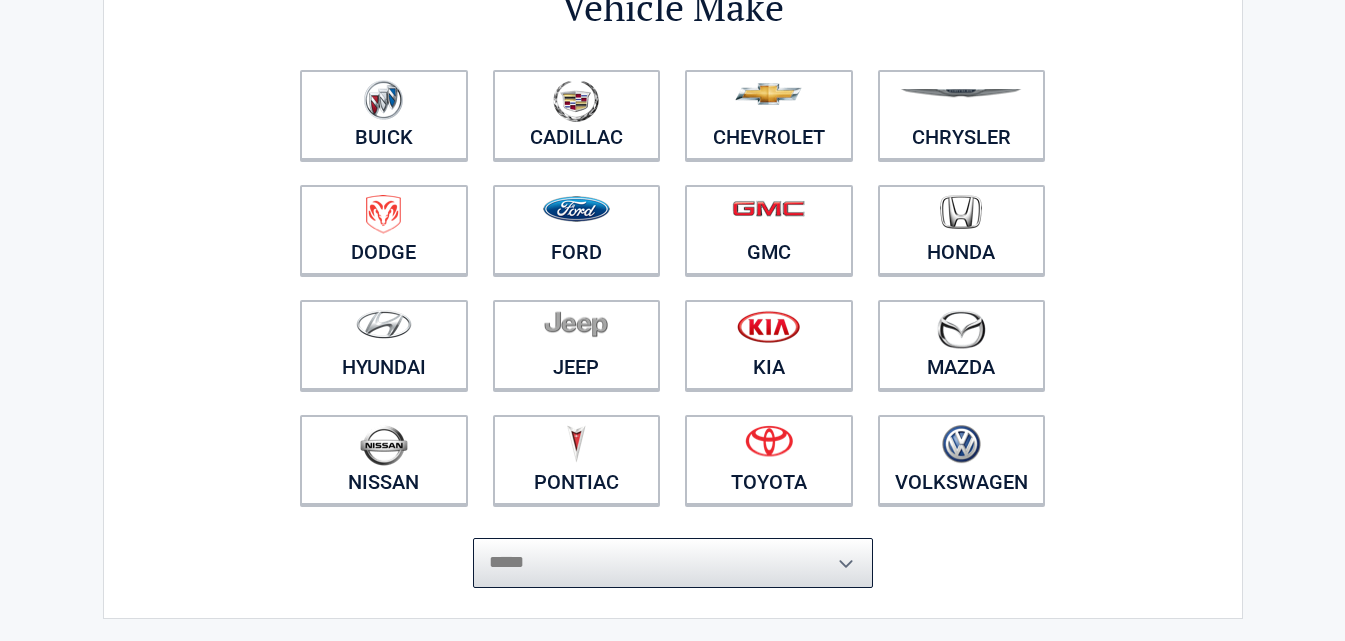 click on "**********" at bounding box center (673, 563) 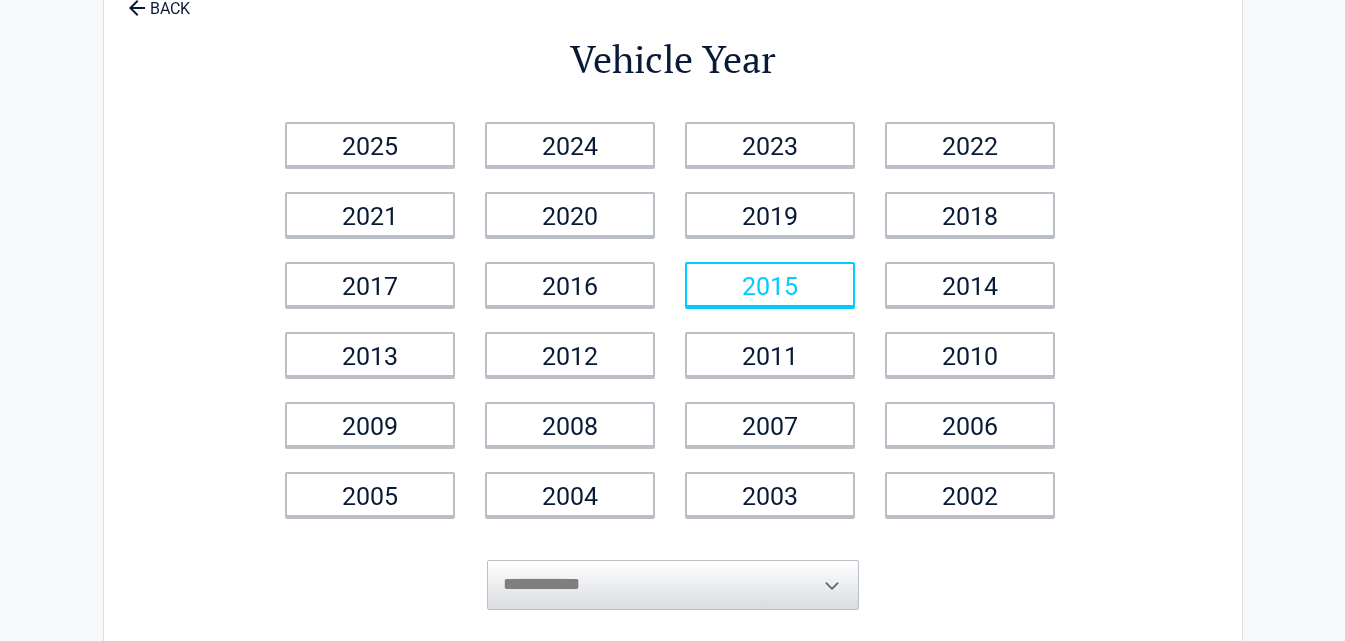 scroll, scrollTop: 0, scrollLeft: 0, axis: both 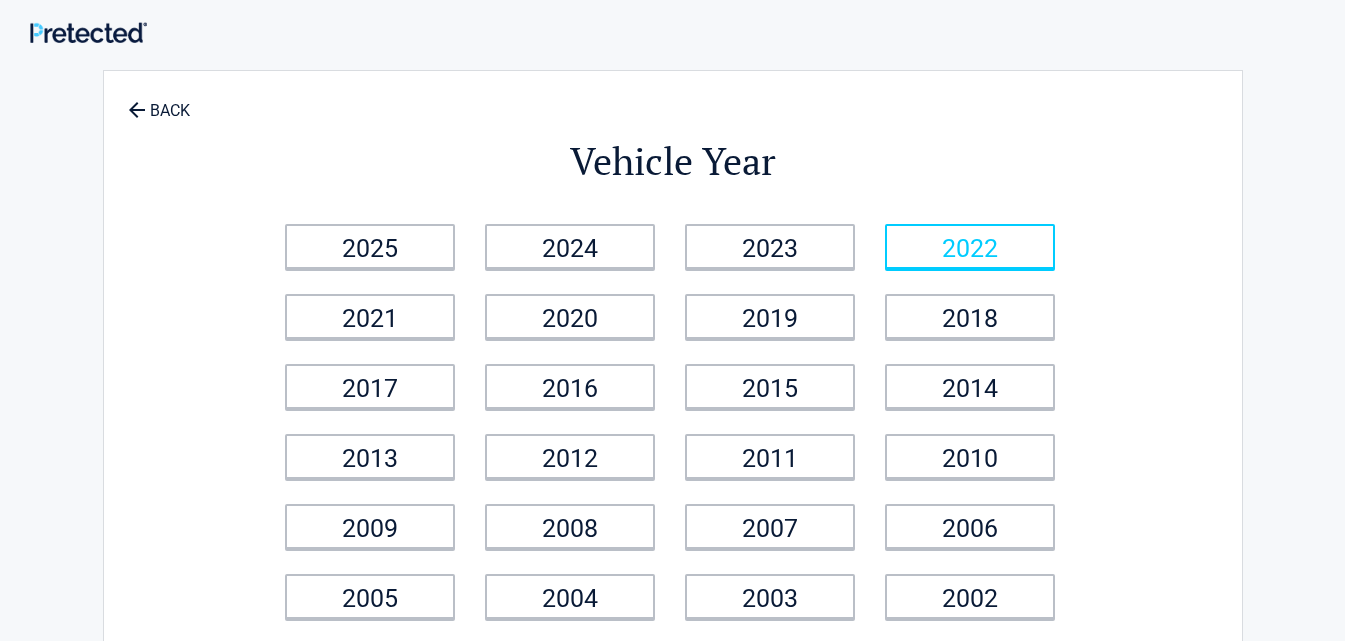 click on "2022" at bounding box center (970, 246) 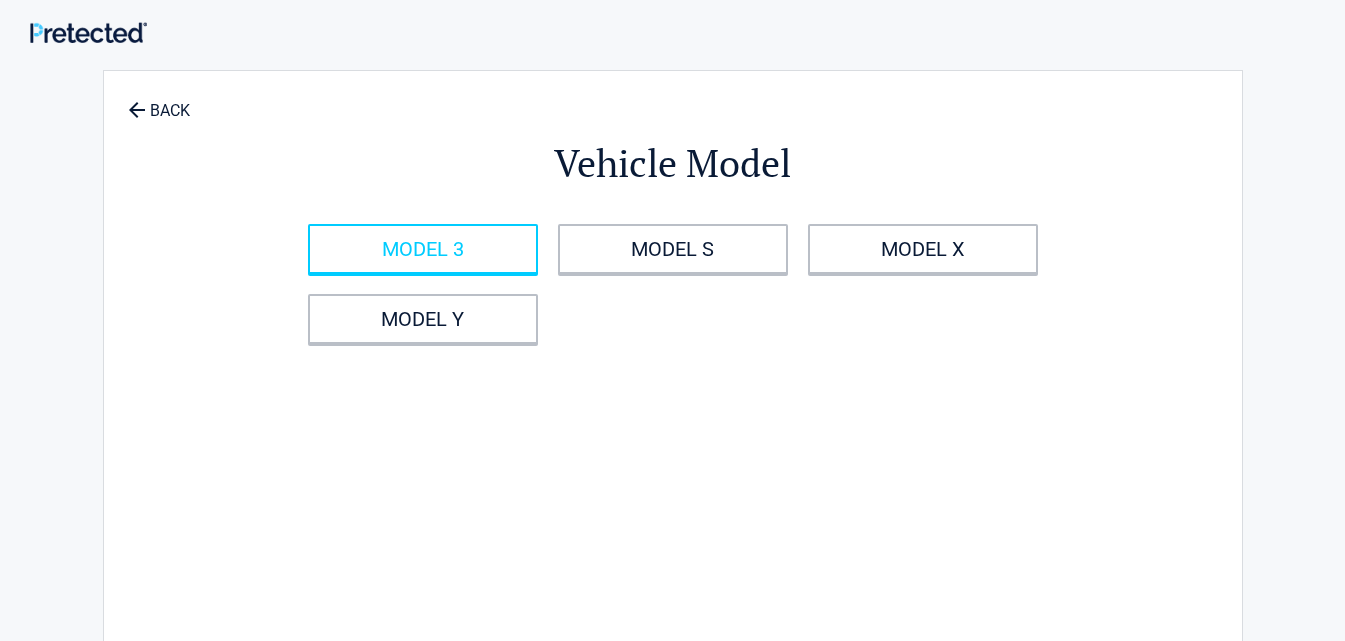 click on "MODEL 3" at bounding box center [423, 249] 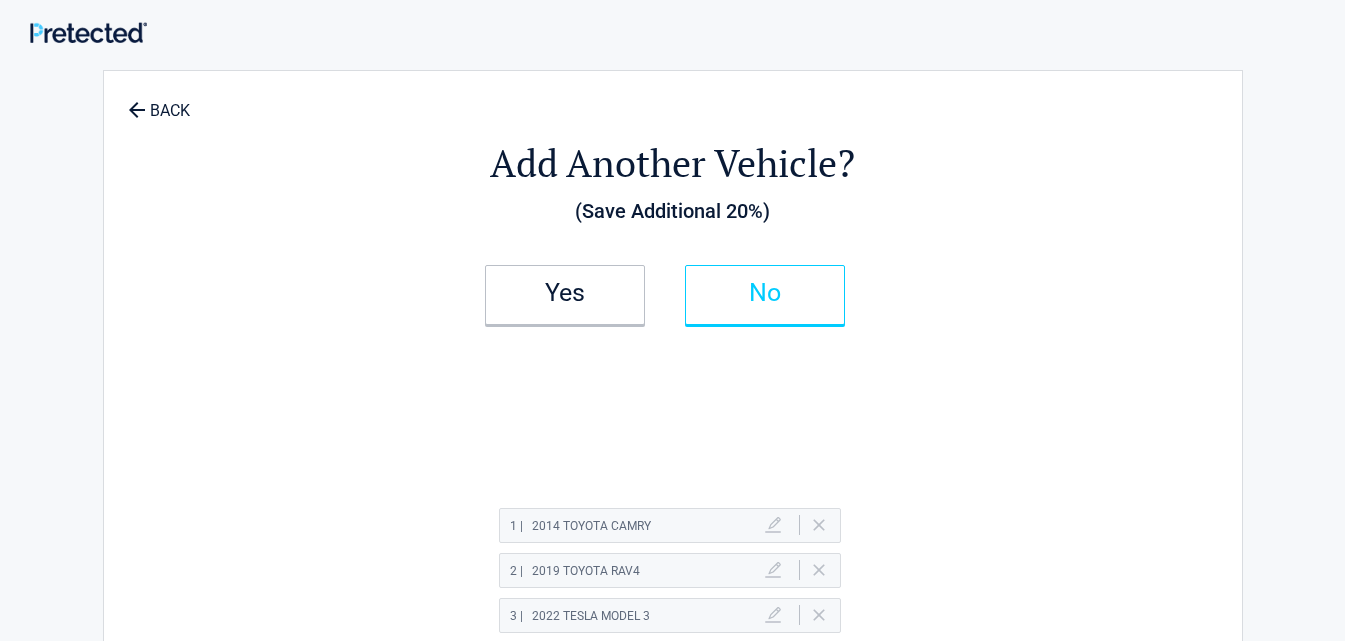 click on "No" at bounding box center (765, 293) 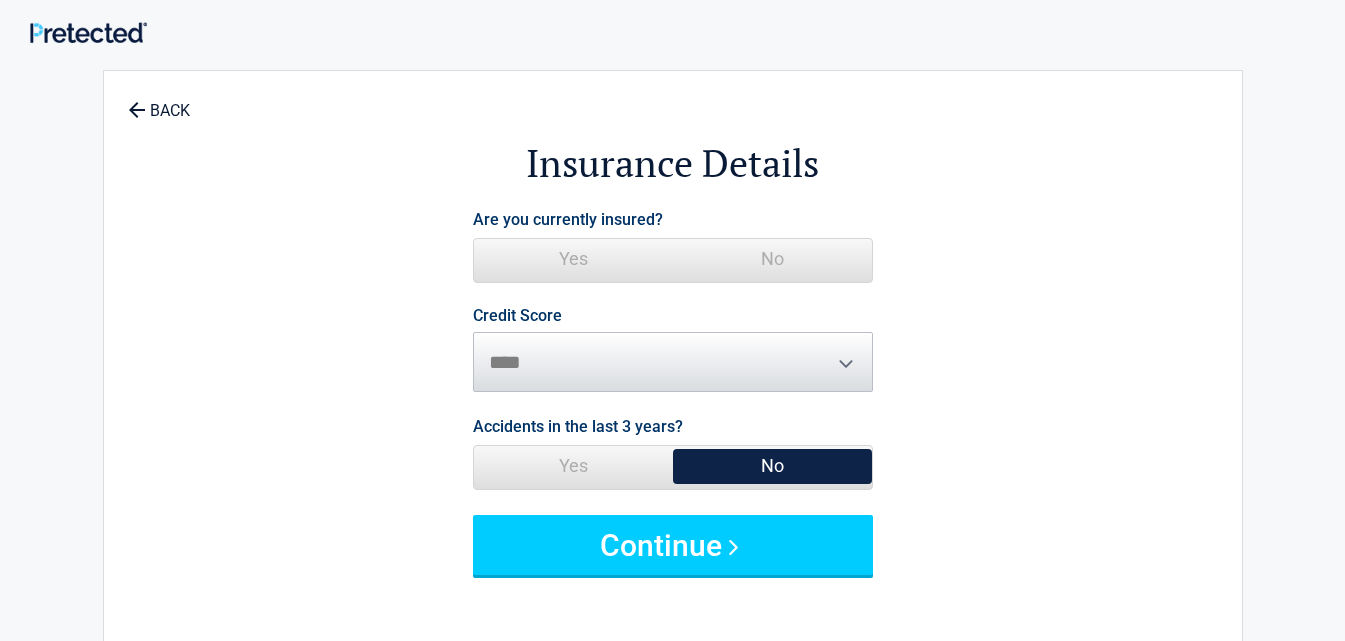 click on "No" at bounding box center [772, 259] 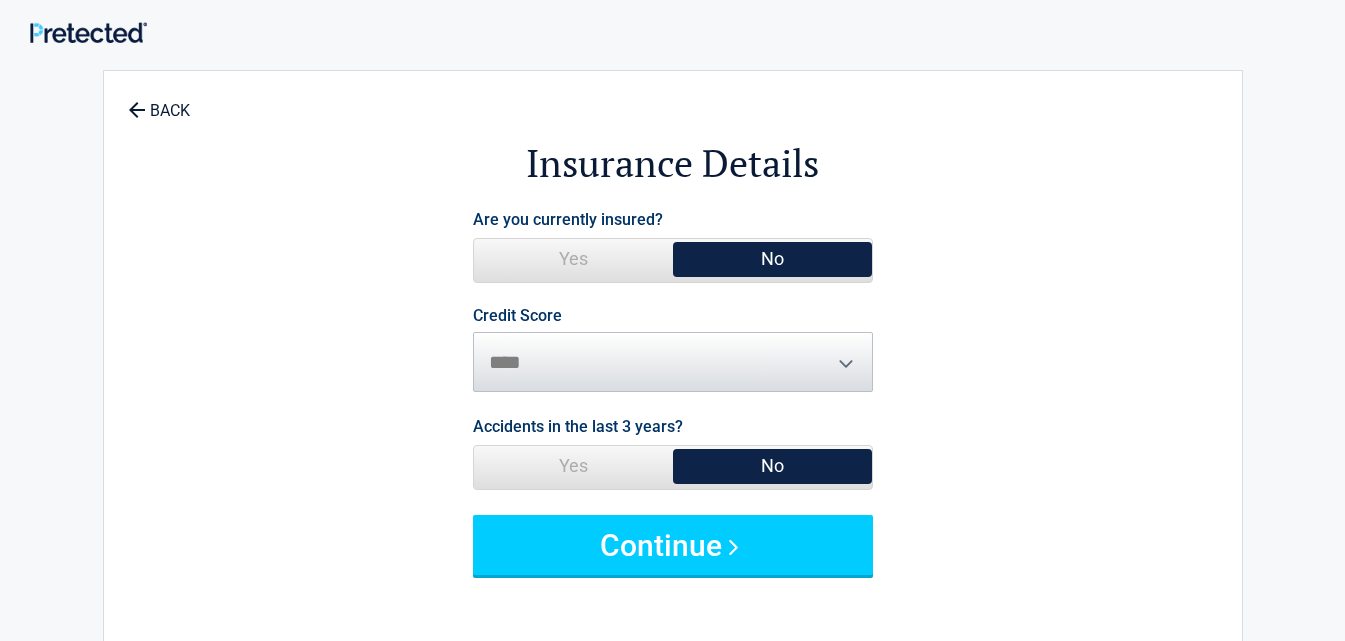 click on "Credit Score
*********
****
*******
****" at bounding box center (673, 350) 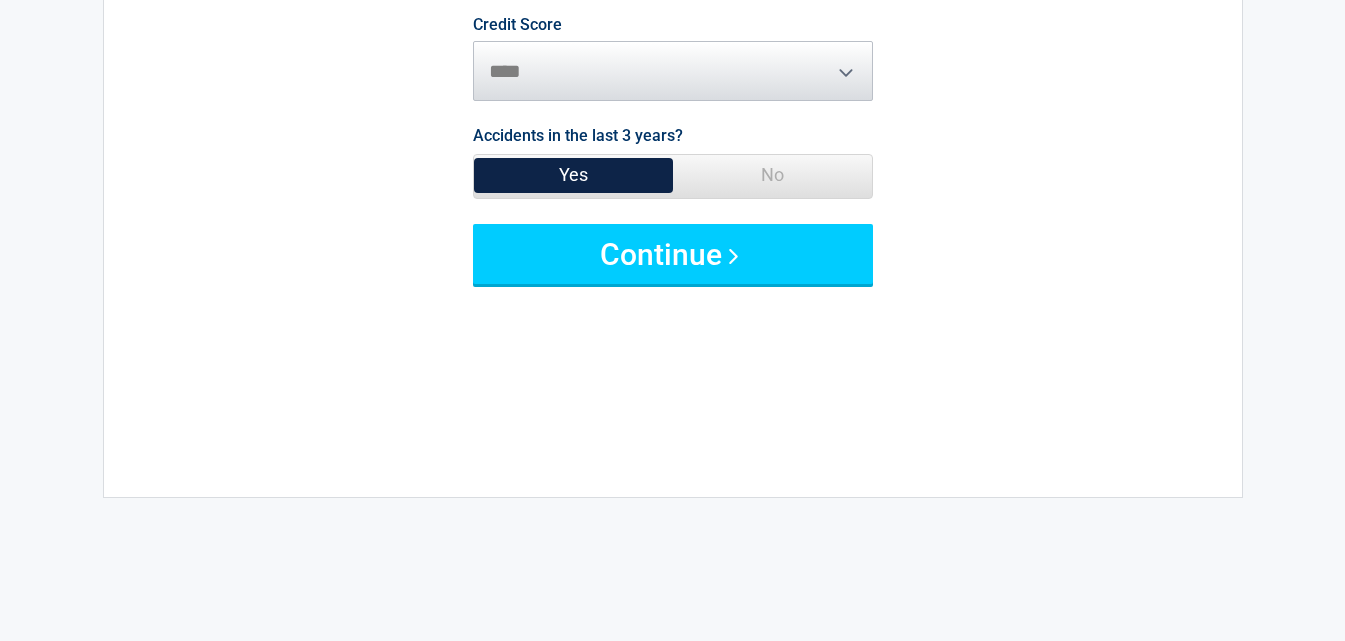 scroll, scrollTop: 300, scrollLeft: 0, axis: vertical 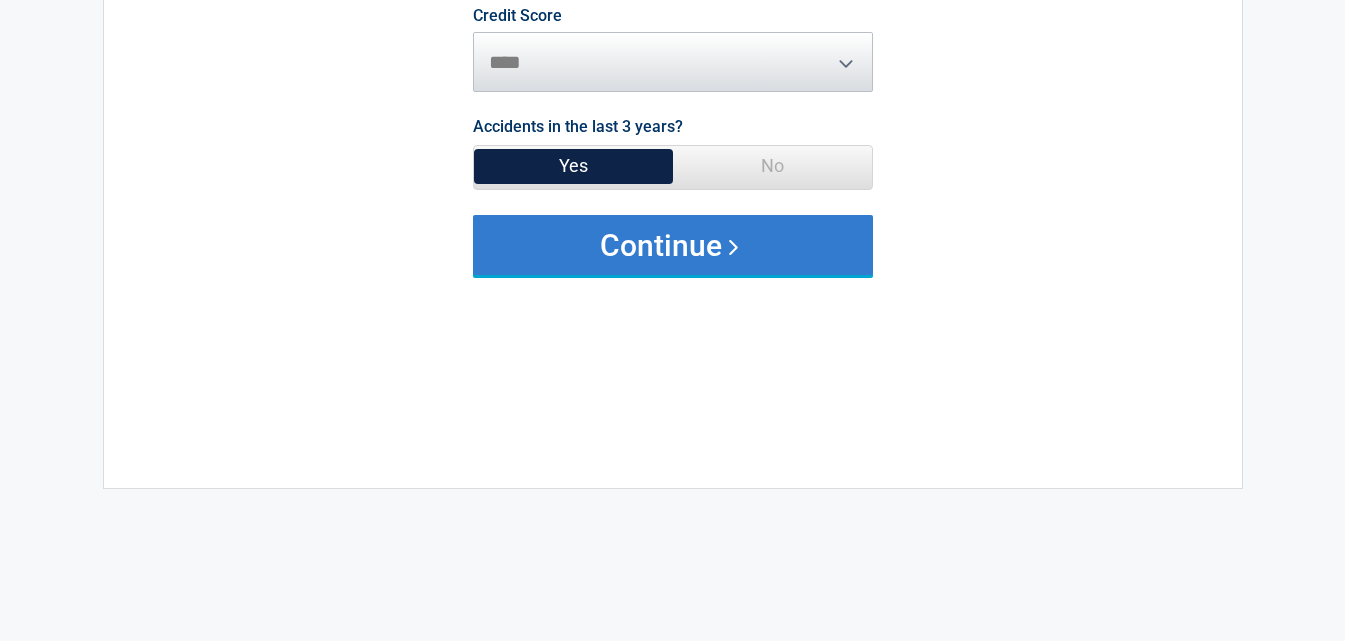 click on "Continue" at bounding box center [673, 245] 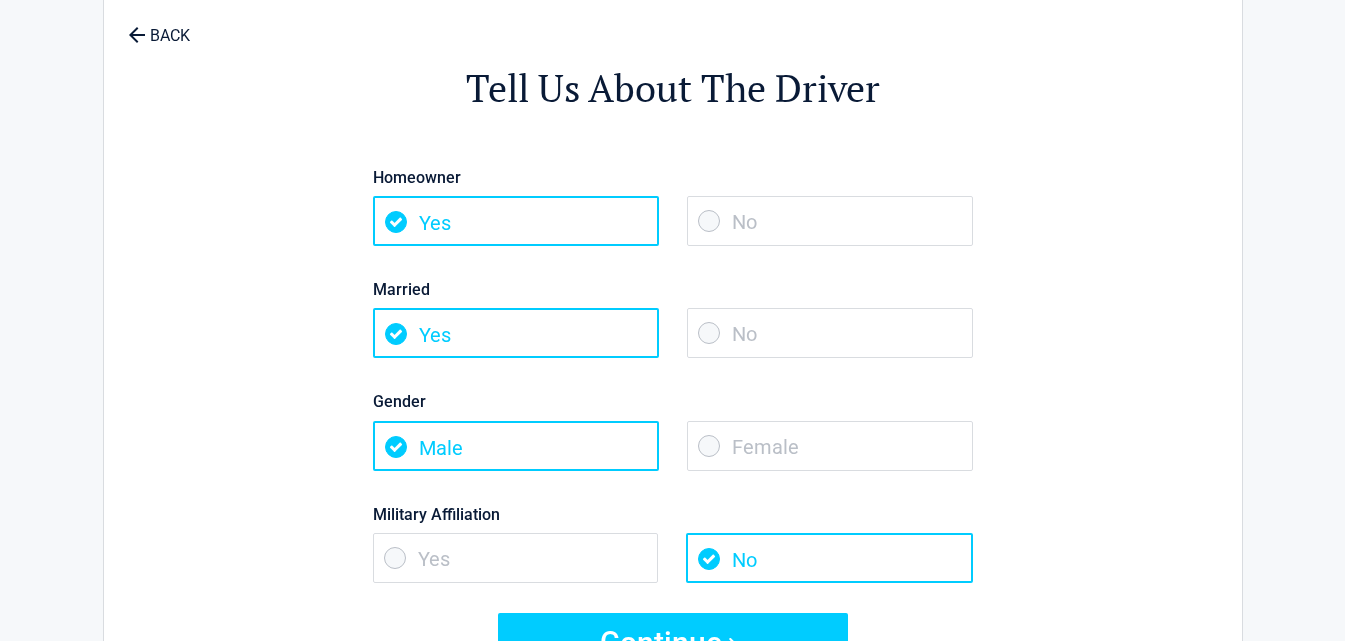 scroll, scrollTop: 200, scrollLeft: 0, axis: vertical 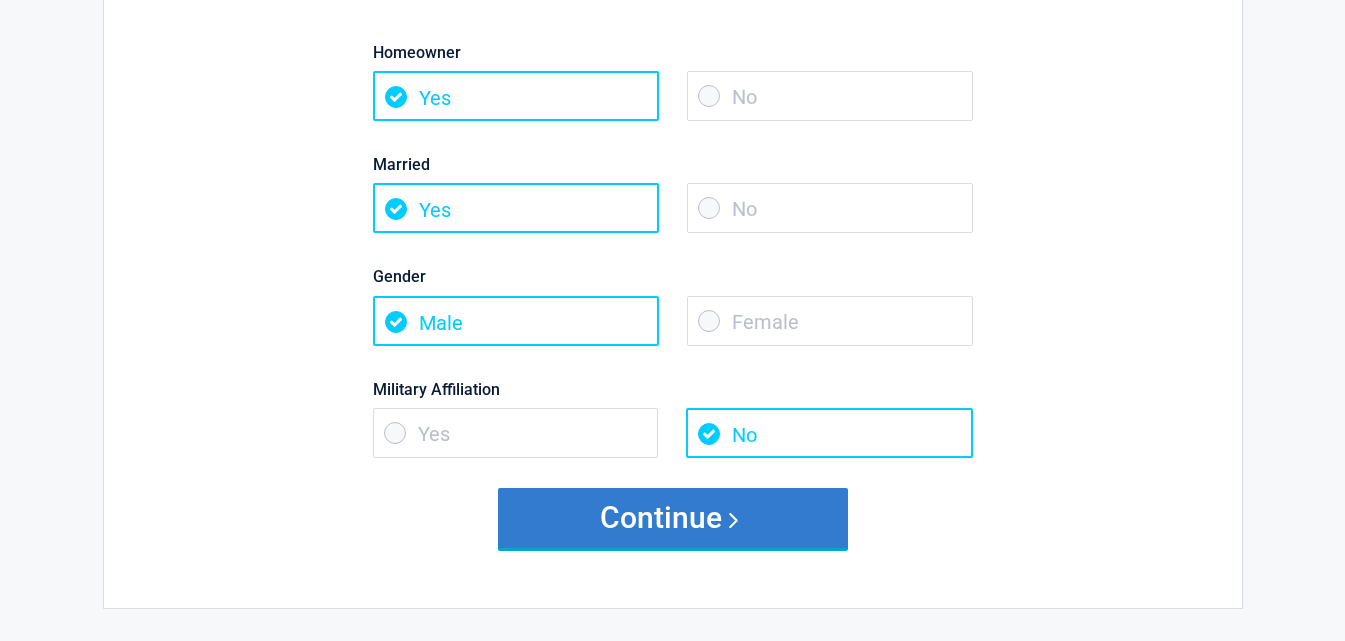 click on "Continue" at bounding box center (673, 518) 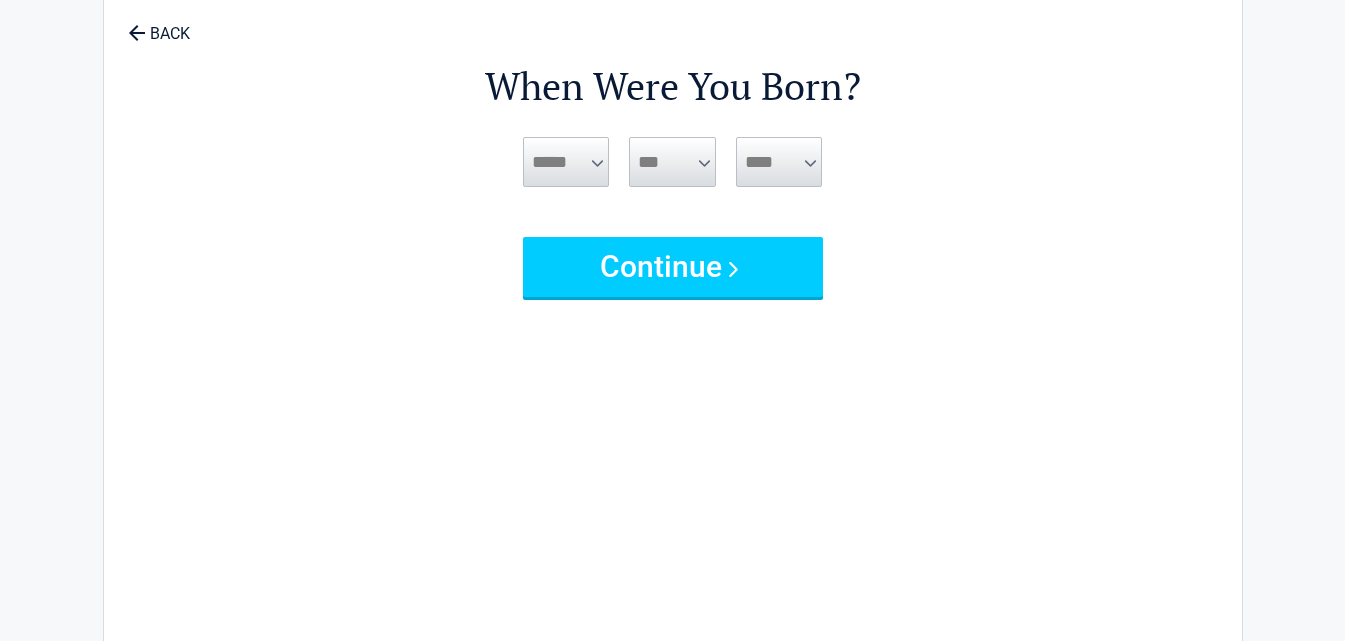 scroll, scrollTop: 0, scrollLeft: 0, axis: both 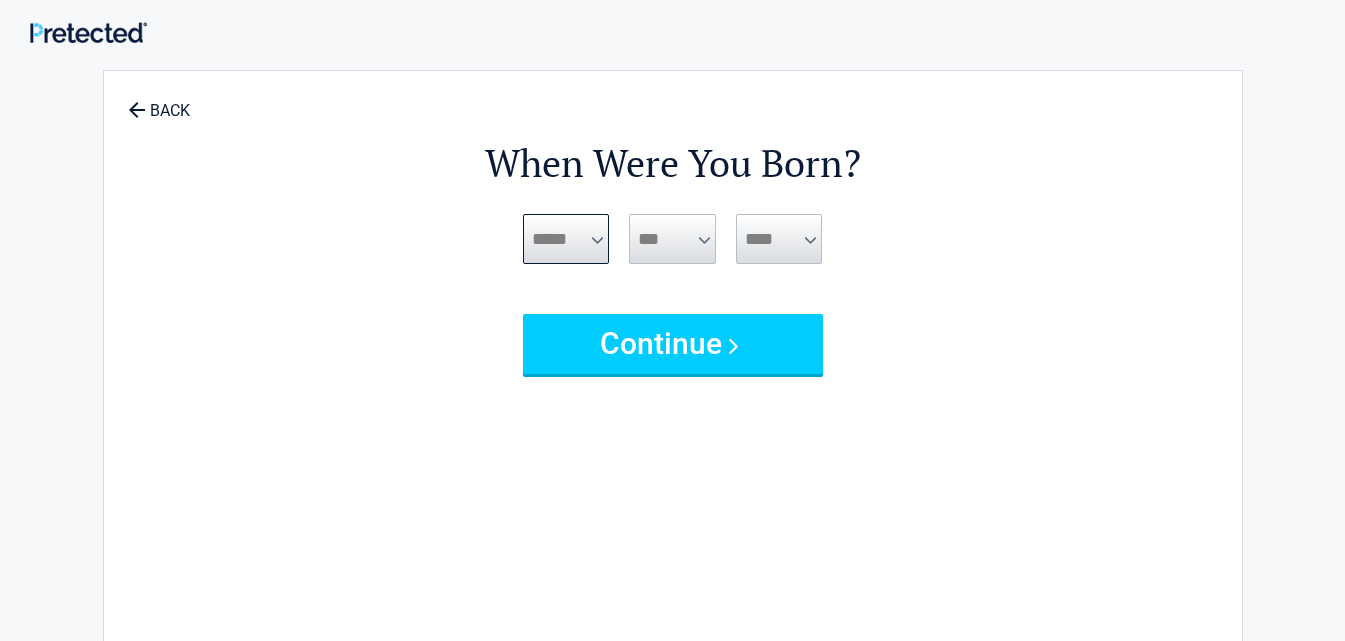 click on "*****
***
***
***
***
***
***
***
***
***
***
***
***" at bounding box center (566, 239) 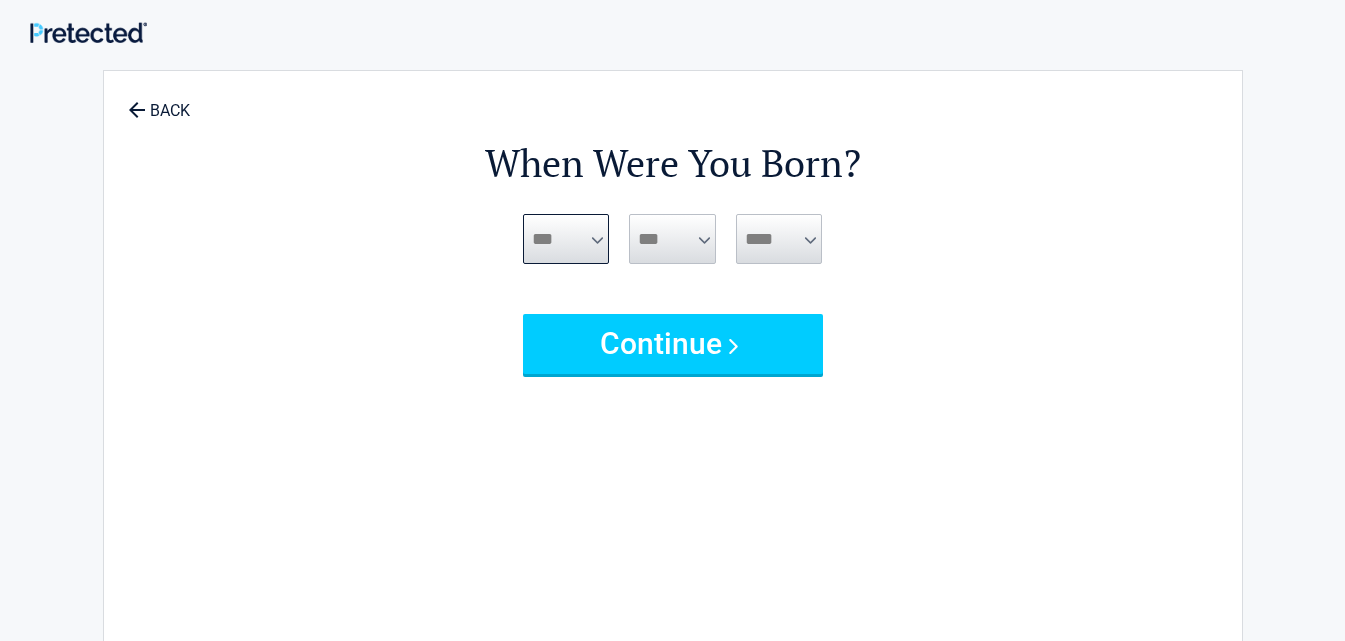 click on "*****
***
***
***
***
***
***
***
***
***
***
***
***" at bounding box center (566, 239) 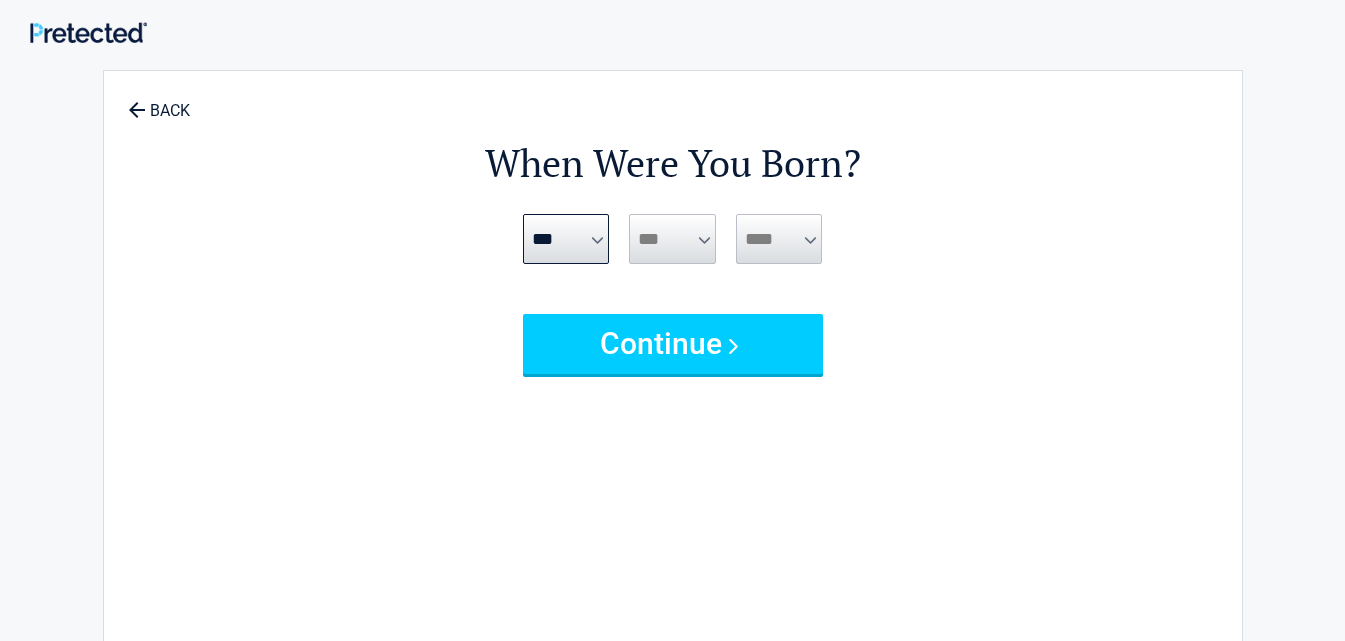 click on "*** * * * * * * * * * ** ** ** ** ** ** ** ** ** ** ** ** ** ** ** ** ** ** ** ** ** **" at bounding box center [672, 239] 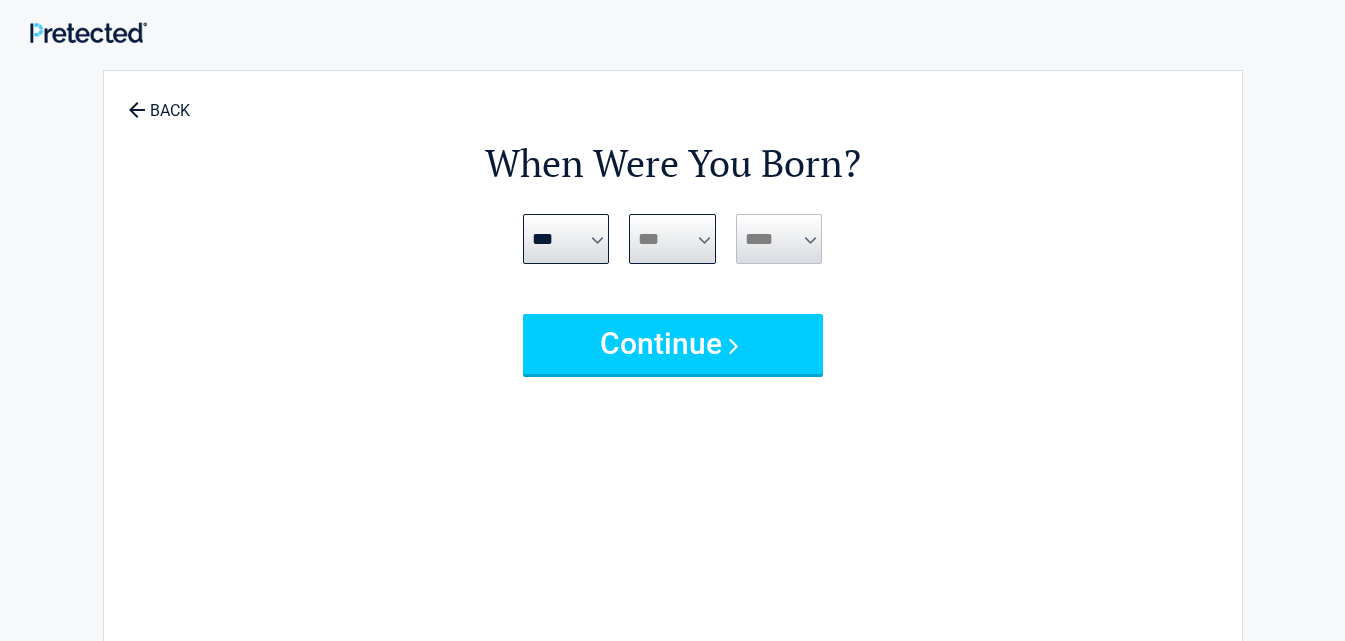 click on "*** * * * * * * * * * ** ** ** ** ** ** ** ** ** ** ** ** ** ** ** ** ** ** ** ** ** **" at bounding box center [672, 239] 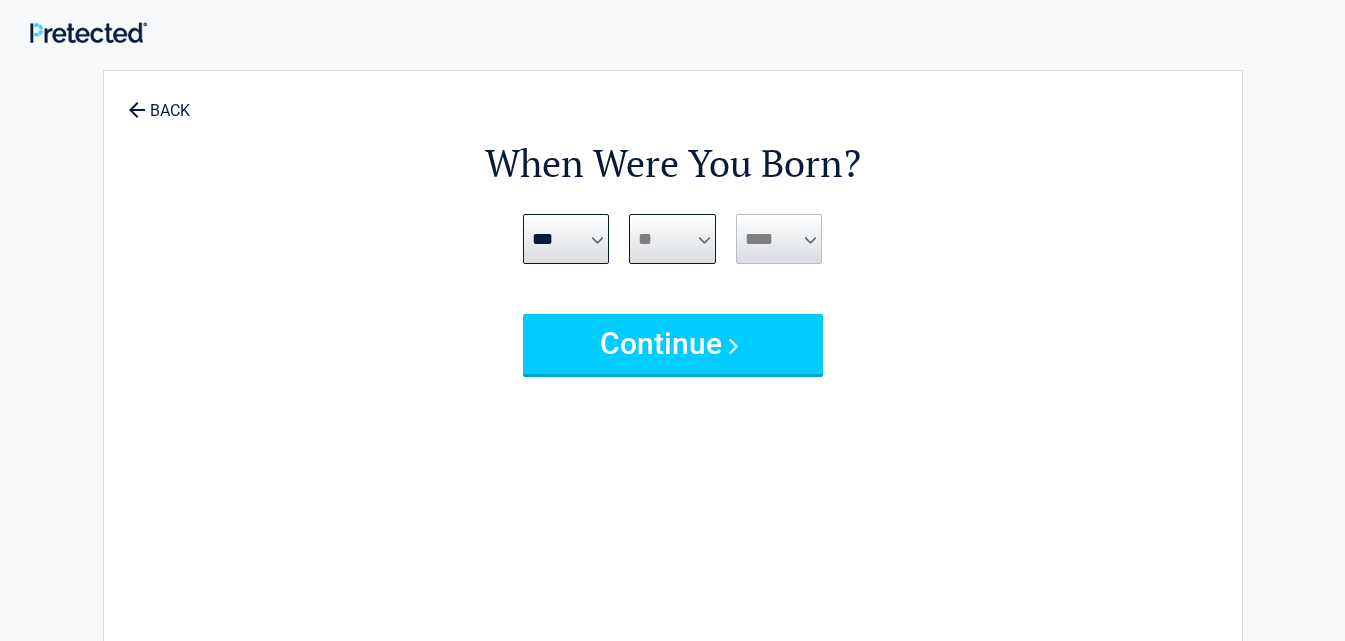 click on "*** * * * * * * * * * ** ** ** ** ** ** ** ** ** ** ** ** ** ** ** ** ** ** ** ** ** **" at bounding box center (672, 239) 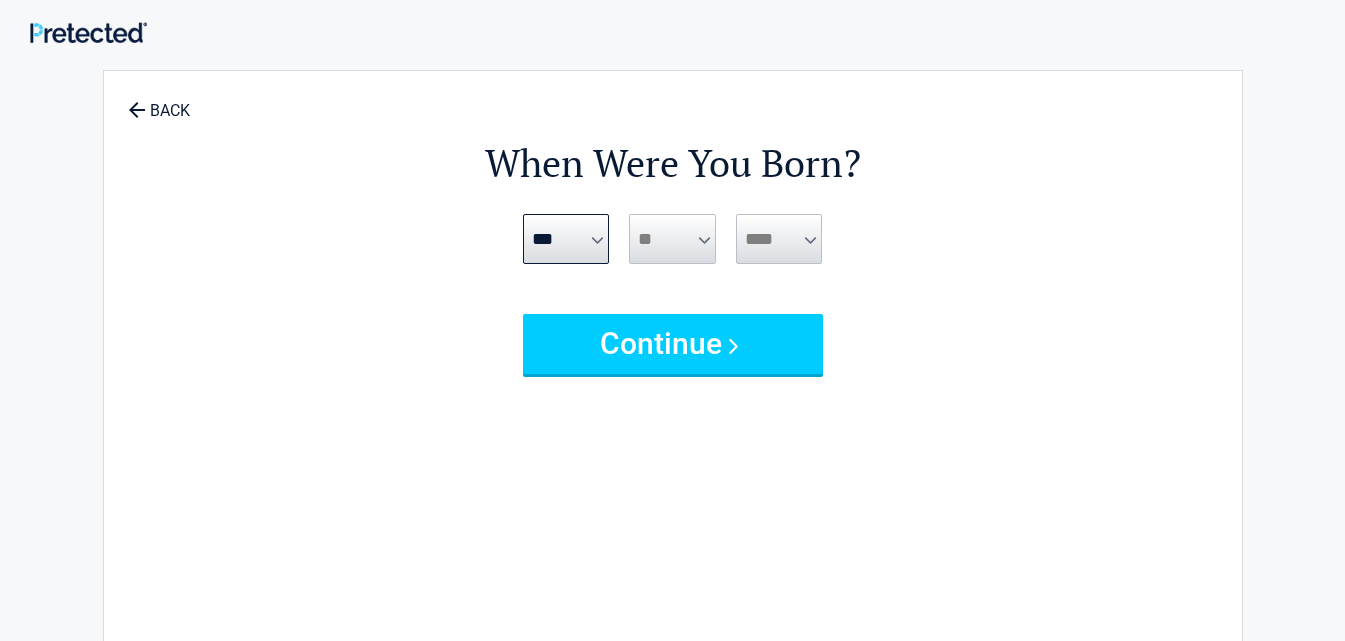 click on "****
****
****
****
****
****
****
****
****
****
****
****
****
****
****
****
****
****
****
****
****
****
****
****
****
****
****
****
****
****
****
****
****
****
****
****
****
****
****
****
****
****
****
****
****
****
****
****
****
****
****
****
****
****
****
****
****
****
****
****
****
****
**** ****" at bounding box center (779, 239) 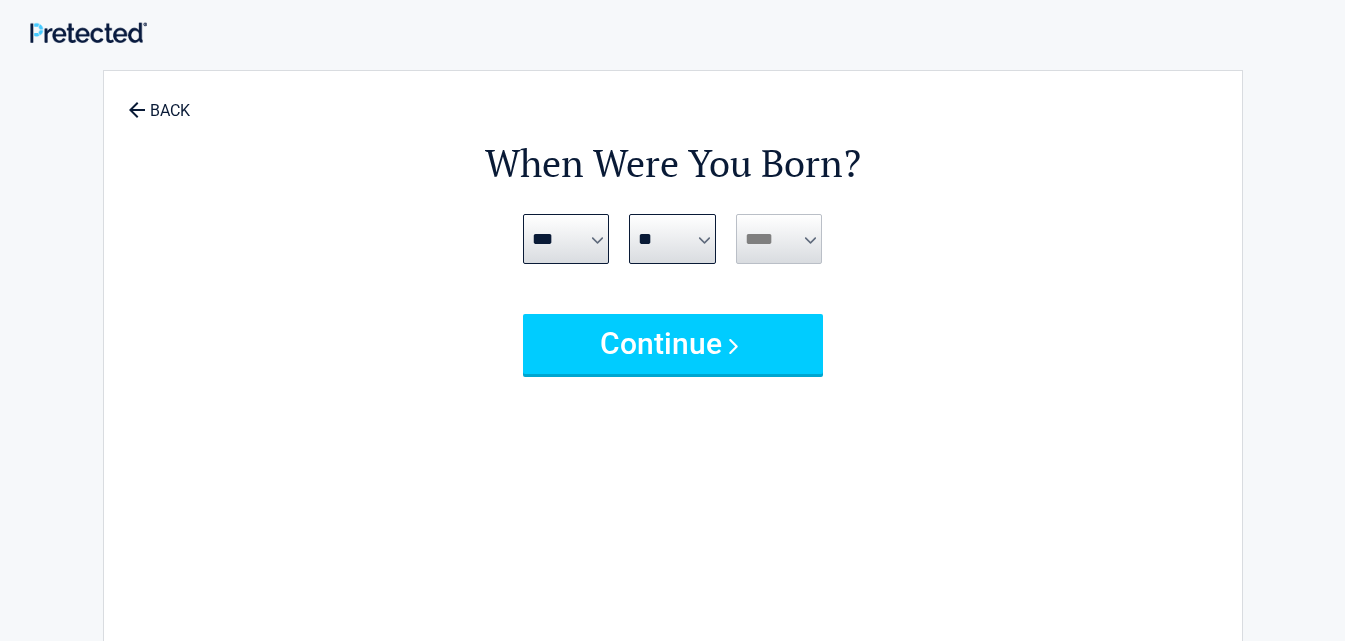 click on "****
****
****
****
****
****
****
****
****
****
****
****
****
****
****
****
****
****
****
****
****
****
****
****
****
****
****
****
****
****
****
****
****
****
****
****
****
****
****
****
****
****
****
****
****
****
****
****
****
****
****
****
****
****
****
****
****
****
****
****
****
****
**** ****" at bounding box center [779, 239] 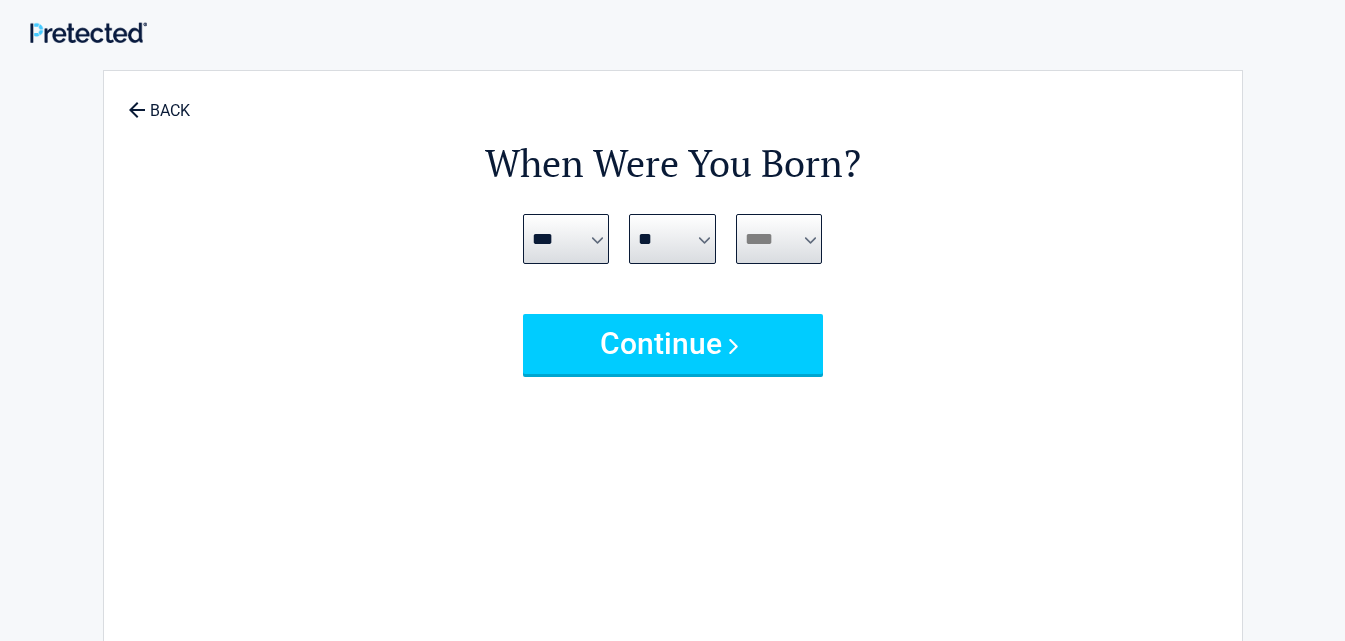 click on "****
****
****
****
****
****
****
****
****
****
****
****
****
****
****
****
****
****
****
****
****
****
****
****
****
****
****
****
****
****
****
****
****
****
****
****
****
****
****
****
****
****
****
****
****
****
****
****
****
****
****
****
****
****
****
****
****
****
****
****
****
****
****
****" at bounding box center [779, 239] 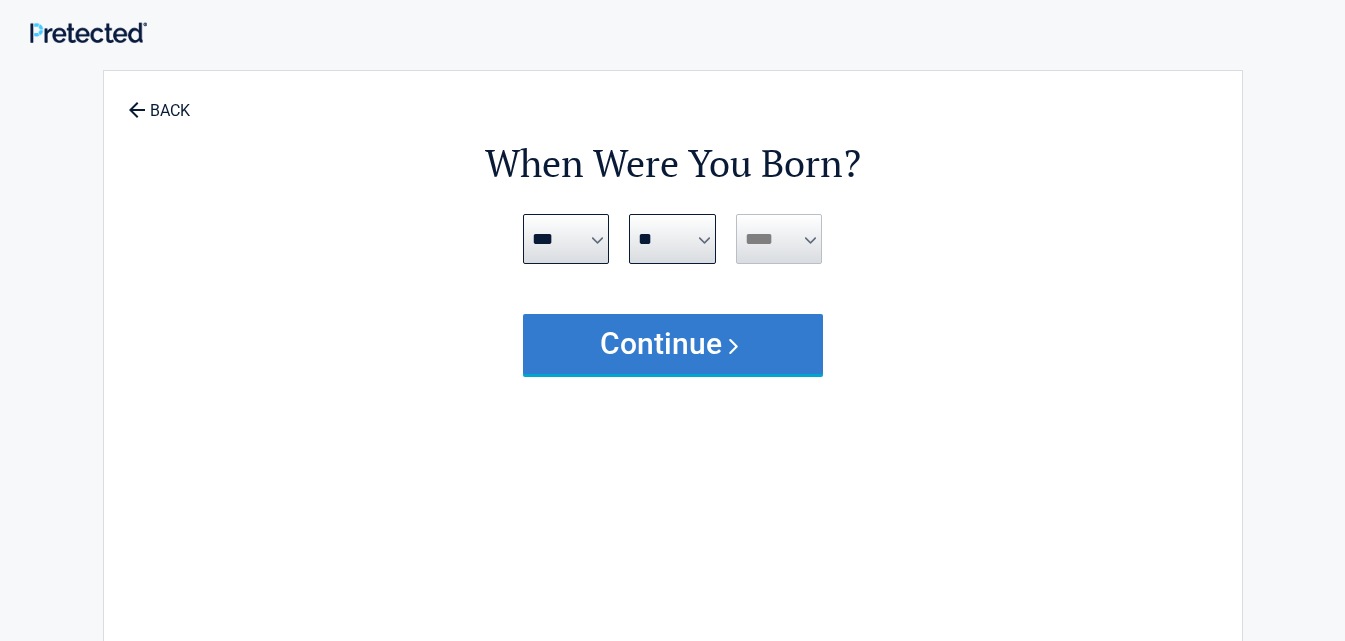 click on "Continue" at bounding box center (673, 344) 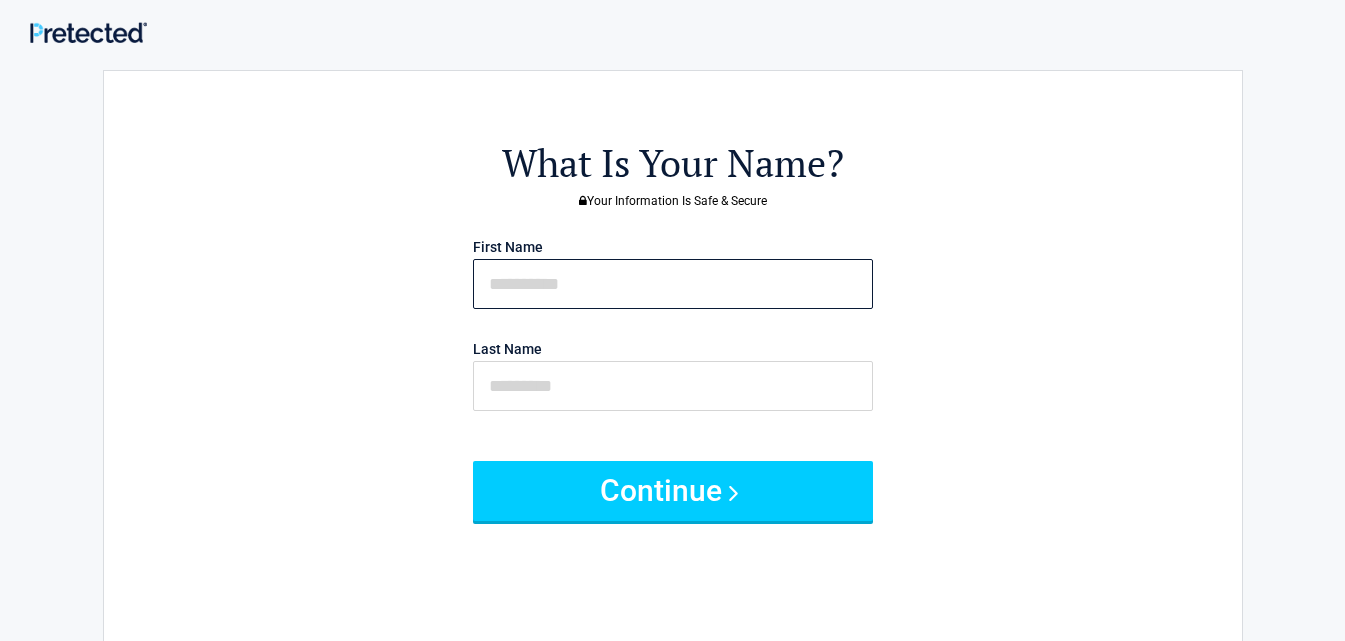 click at bounding box center (673, 284) 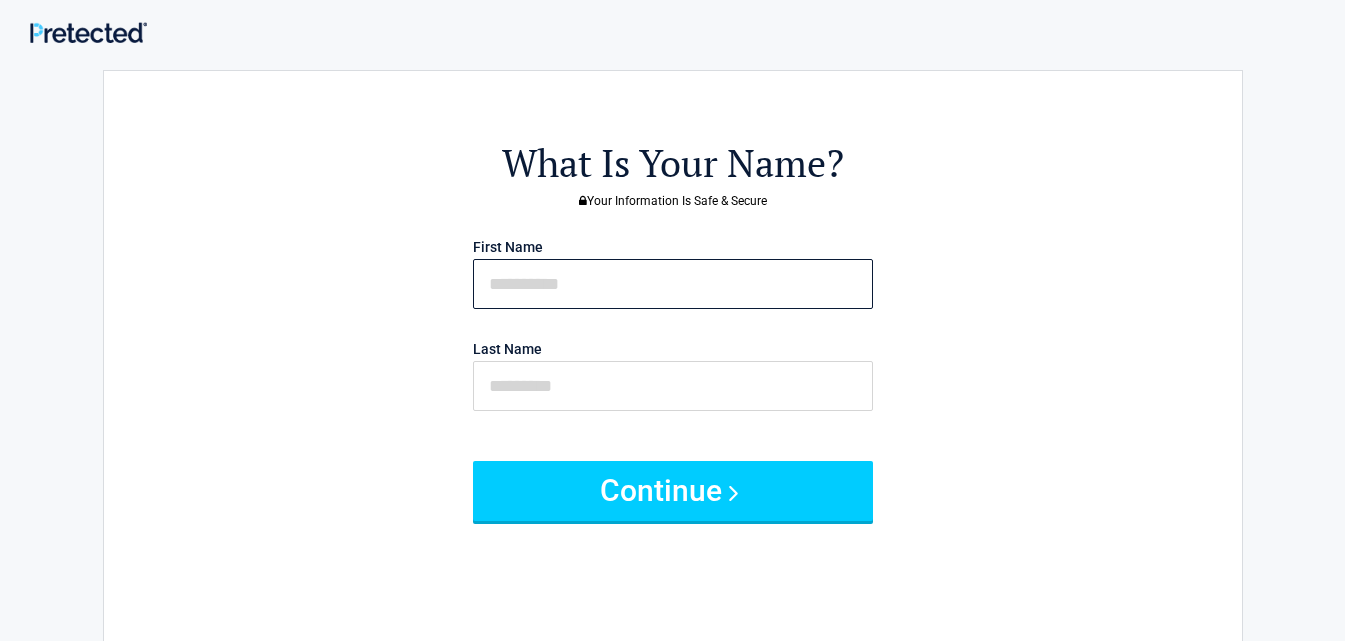 type on "***" 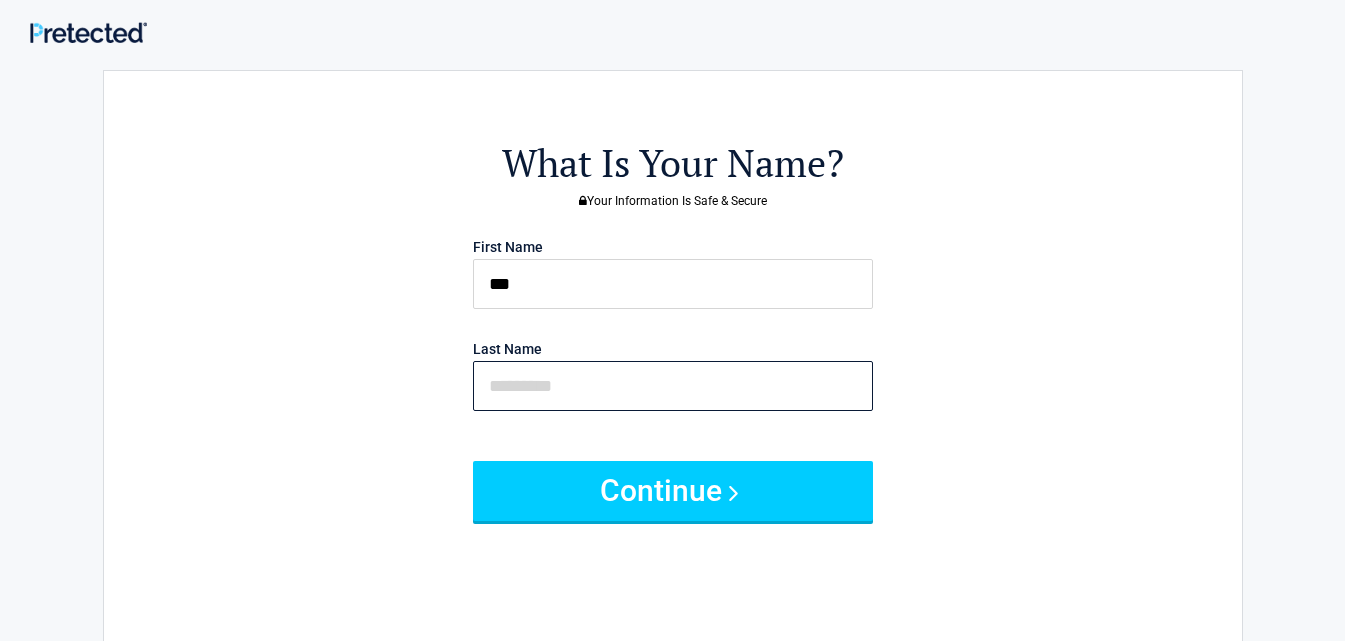 click at bounding box center (673, 386) 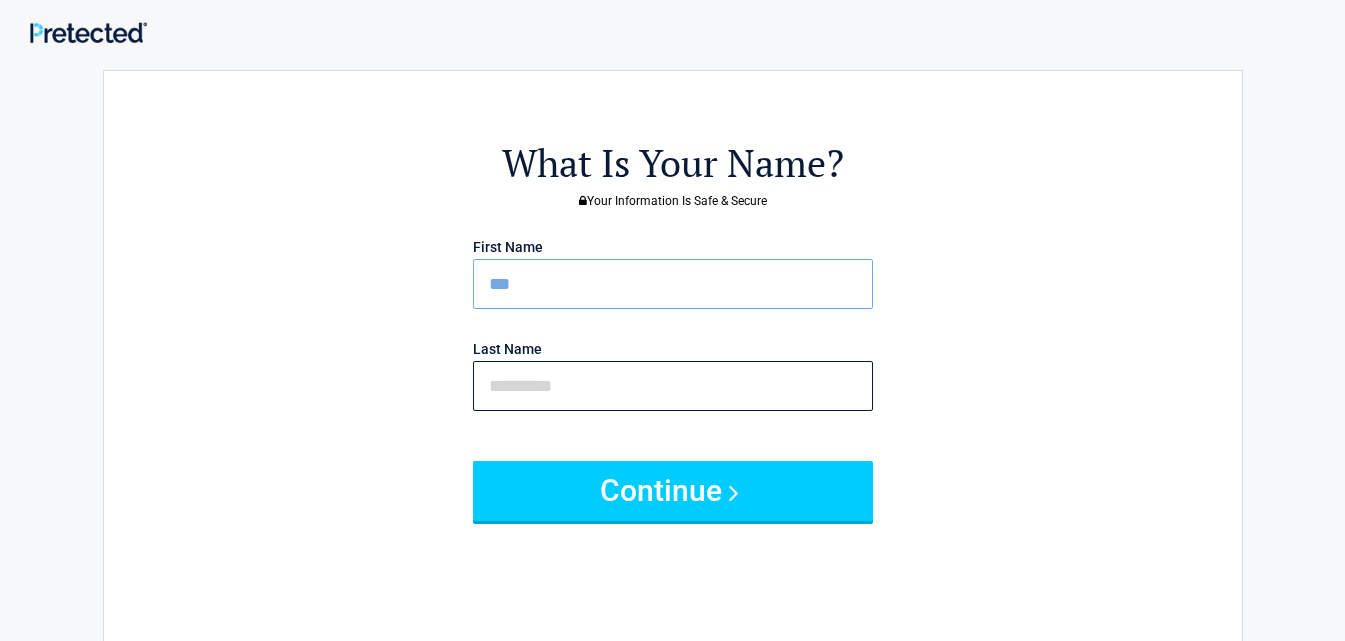 type on "****" 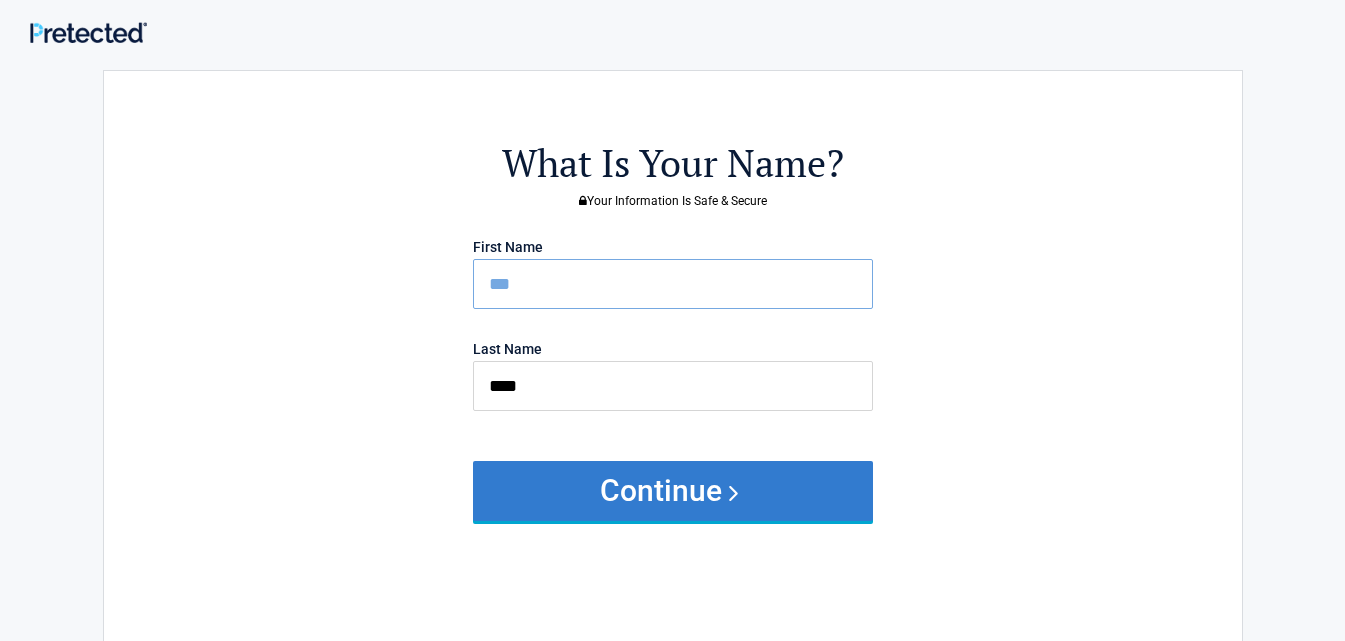 click on "Continue" at bounding box center [673, 491] 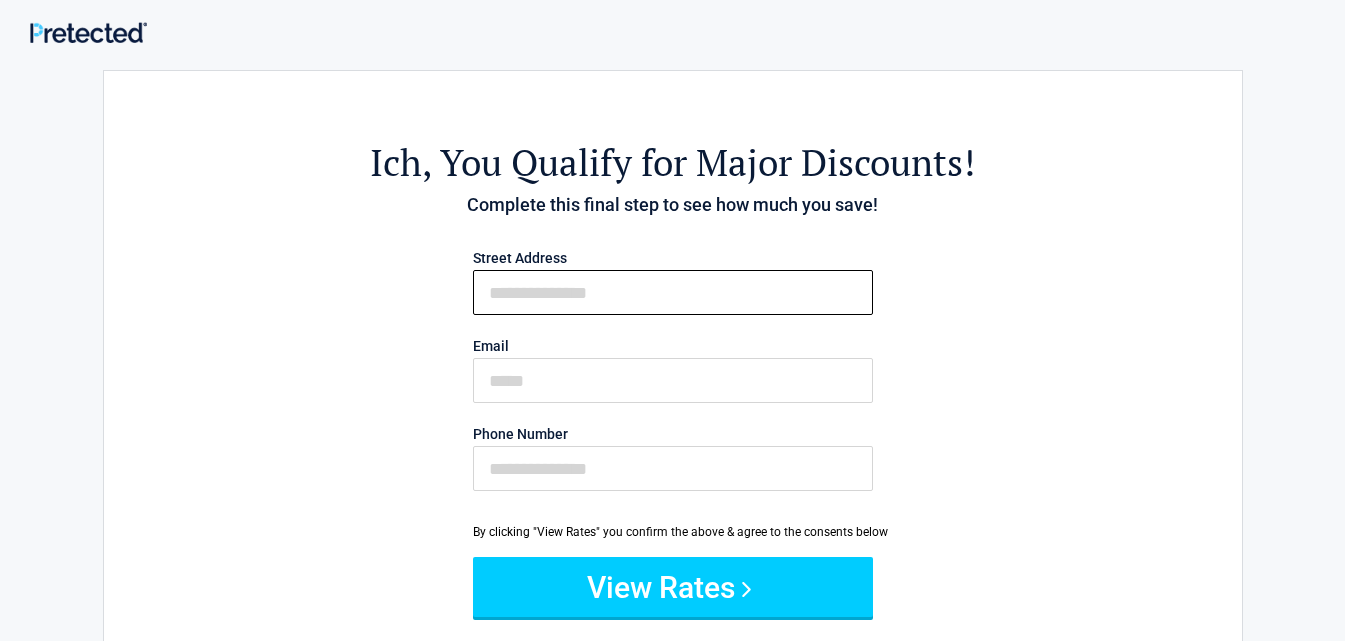 click on "First Name" at bounding box center (673, 292) 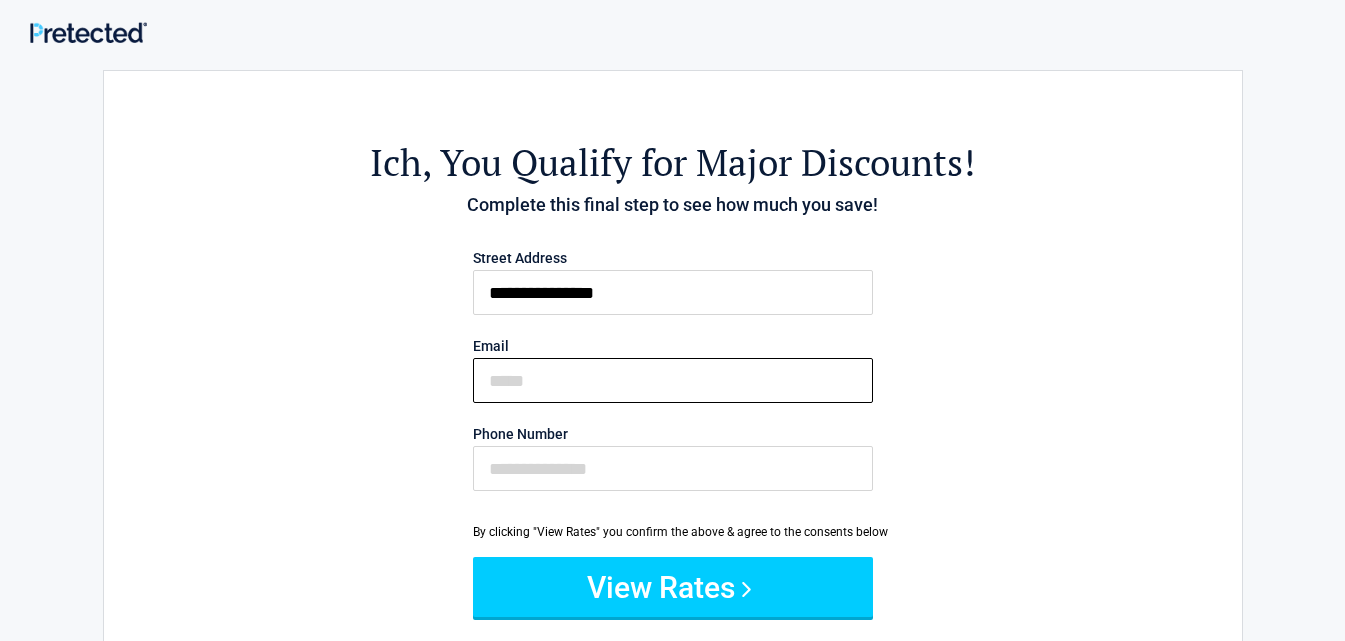 type on "**********" 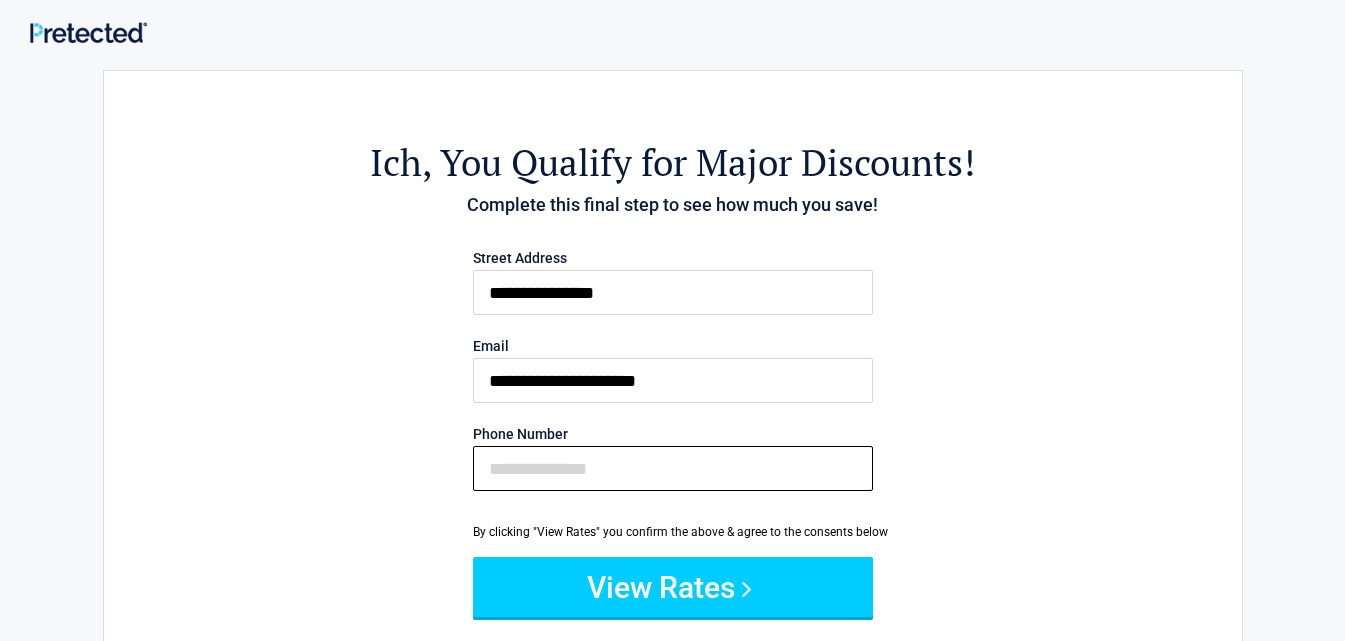 type on "**********" 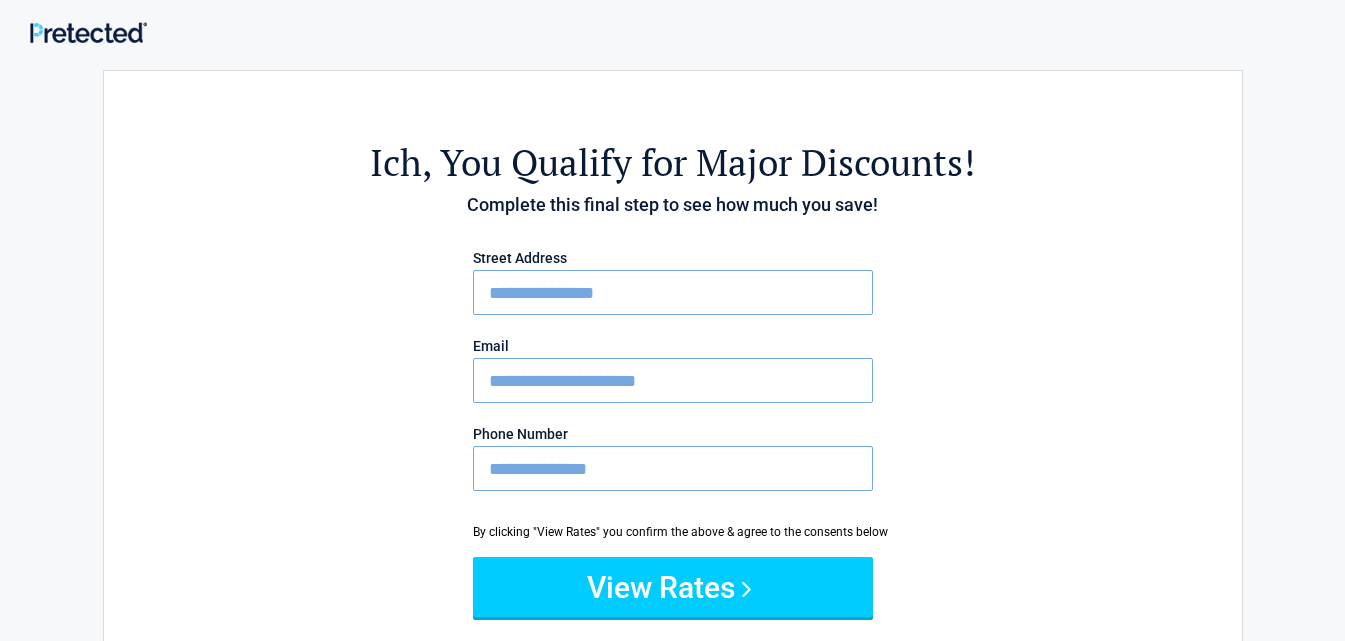 click on "**********" at bounding box center [673, 380] 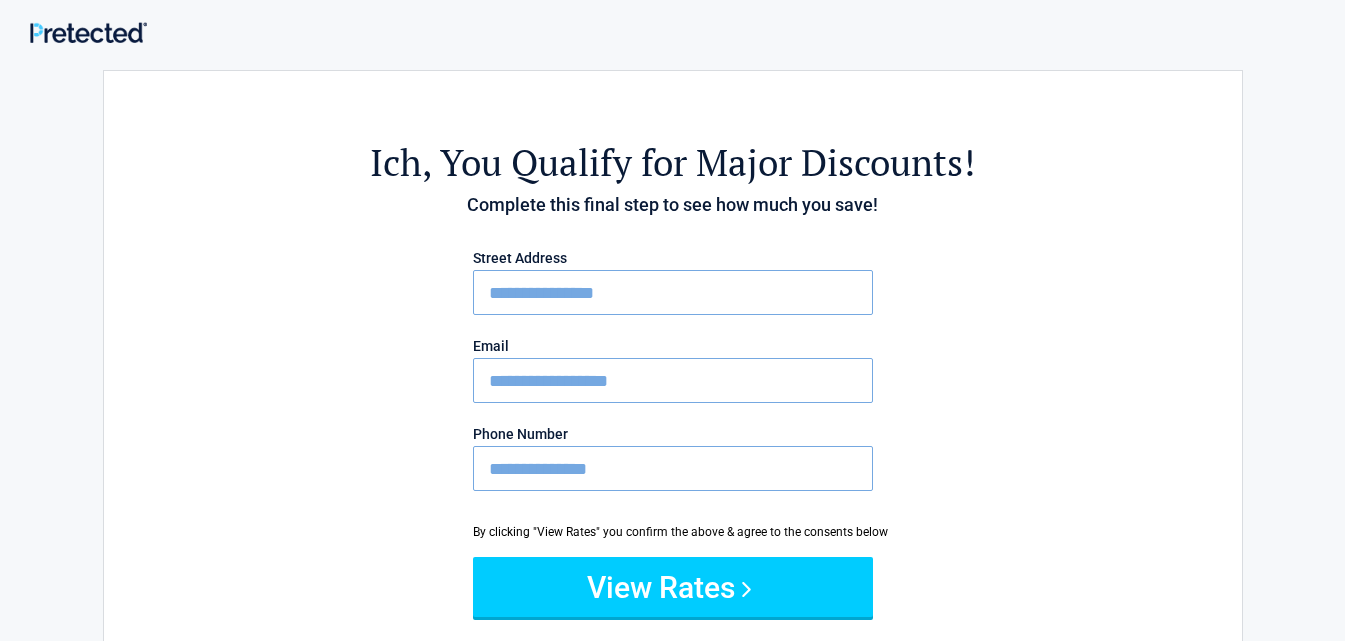 click on "**********" at bounding box center (673, 380) 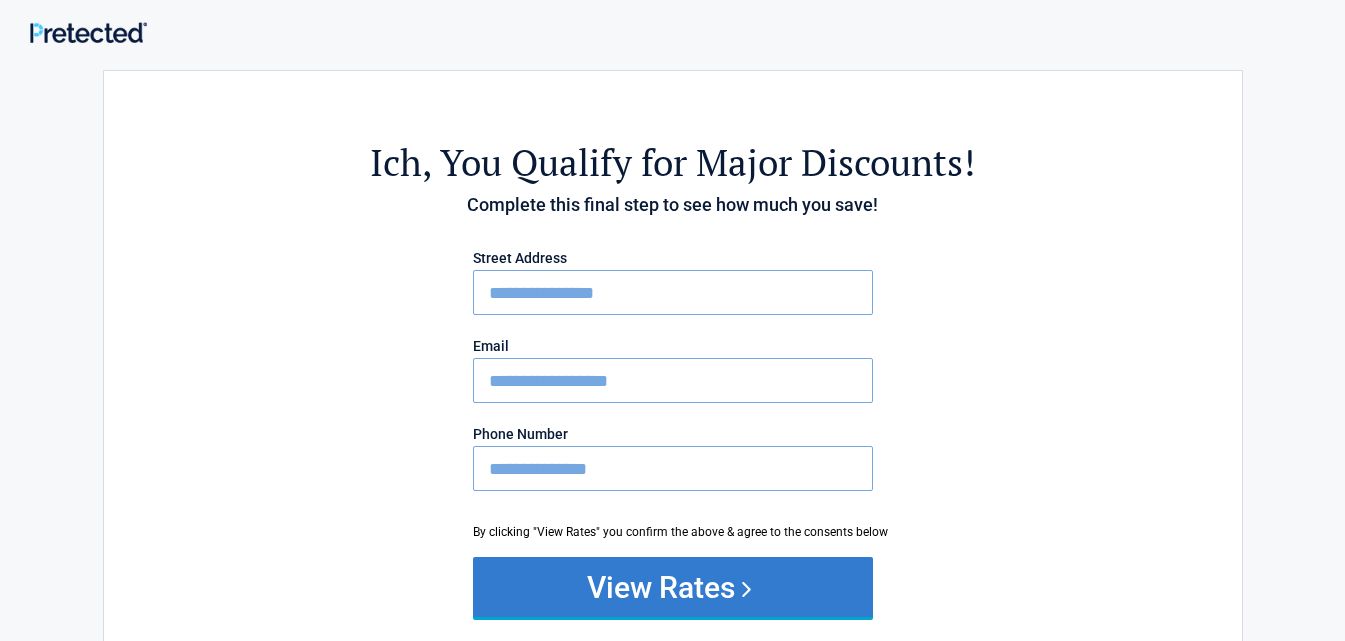 type on "**********" 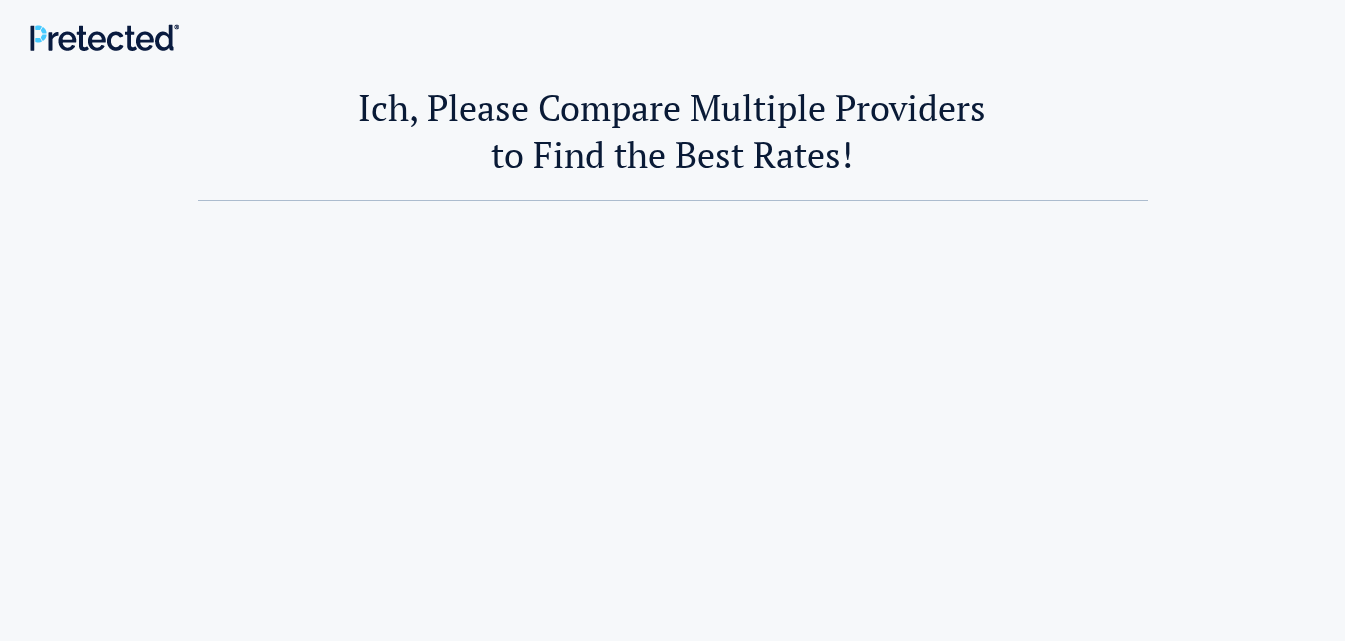 scroll, scrollTop: 0, scrollLeft: 0, axis: both 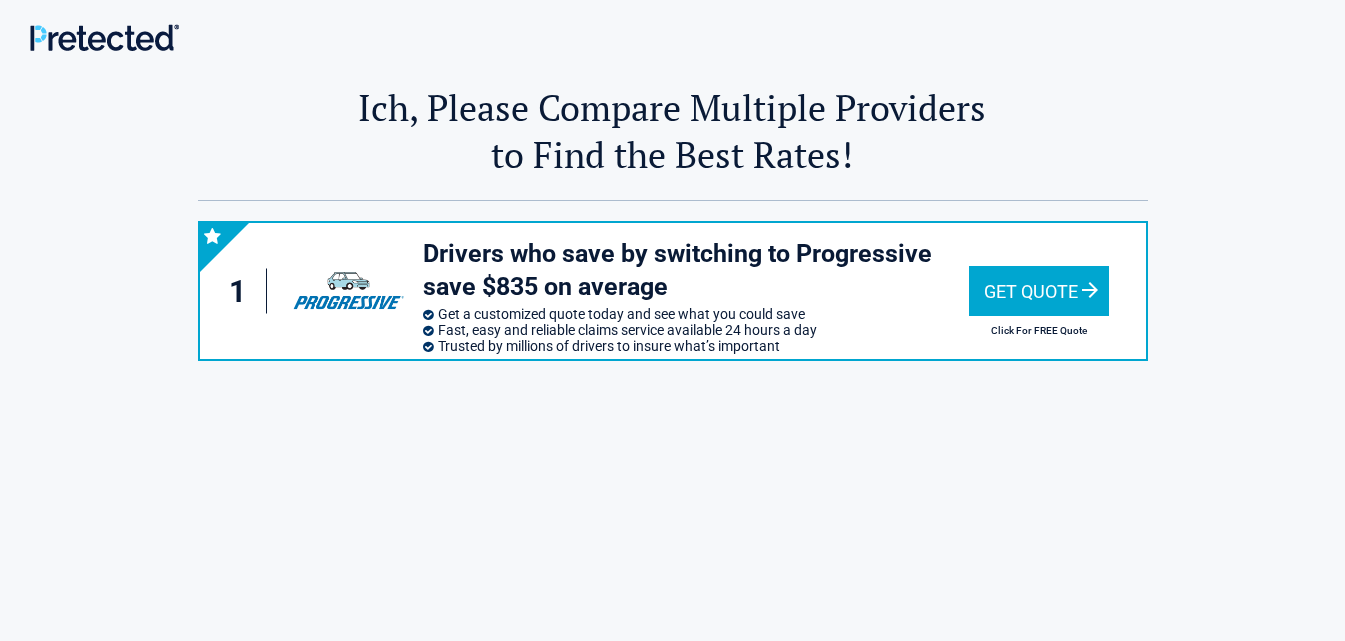 click on "Get Quote" at bounding box center (1039, 291) 